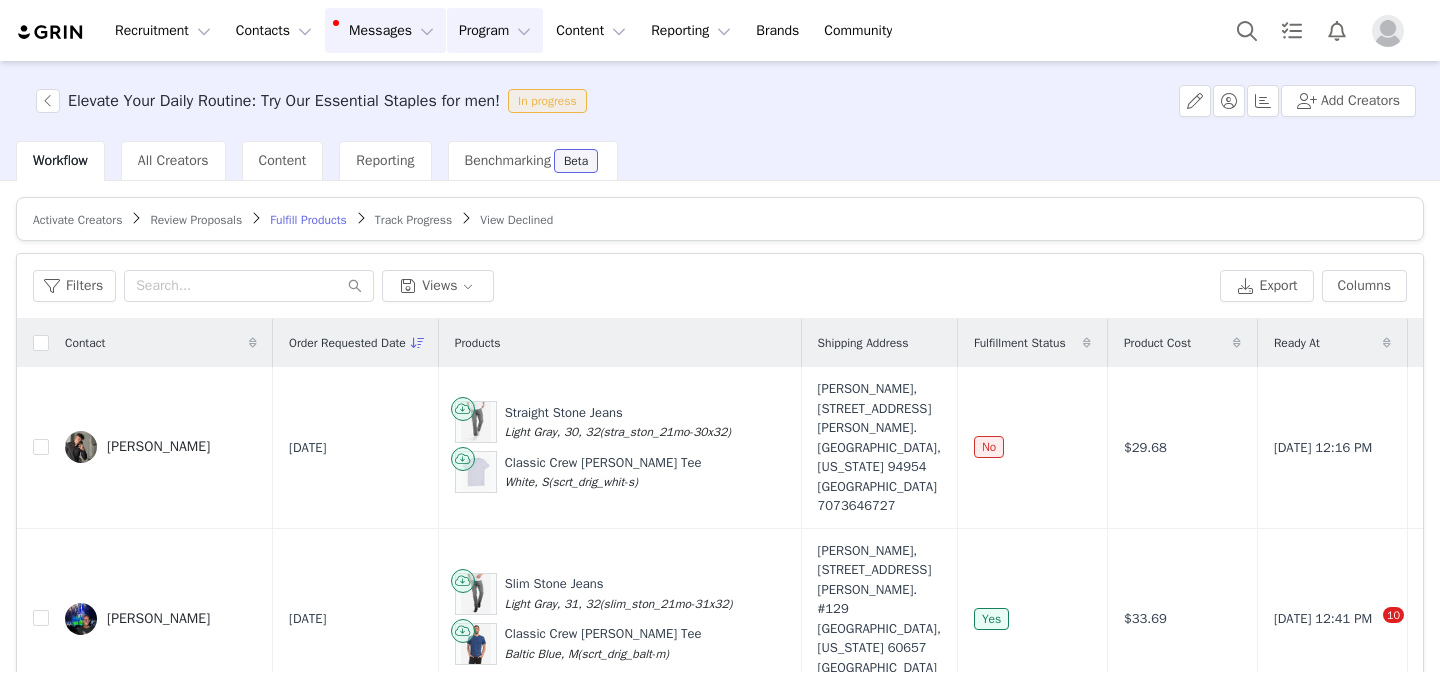 scroll, scrollTop: 0, scrollLeft: 0, axis: both 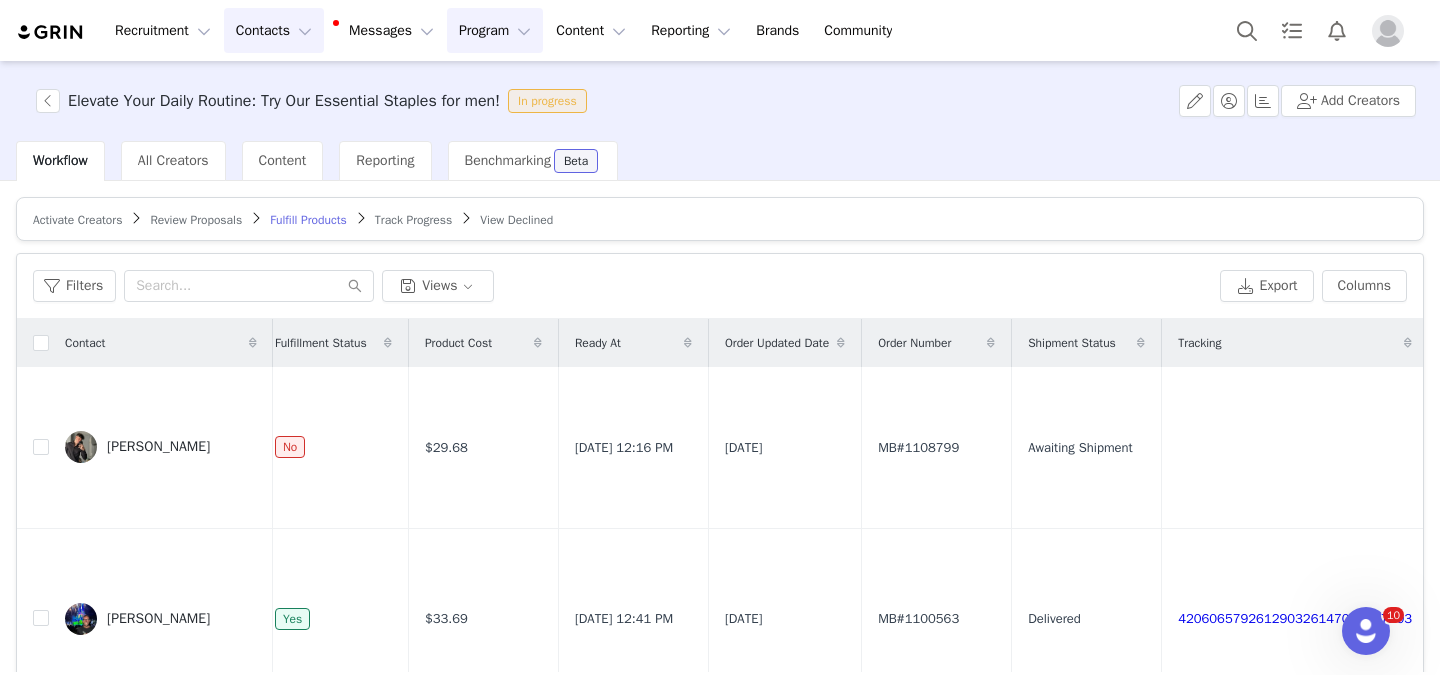 click on "Contacts Contacts" at bounding box center (274, 30) 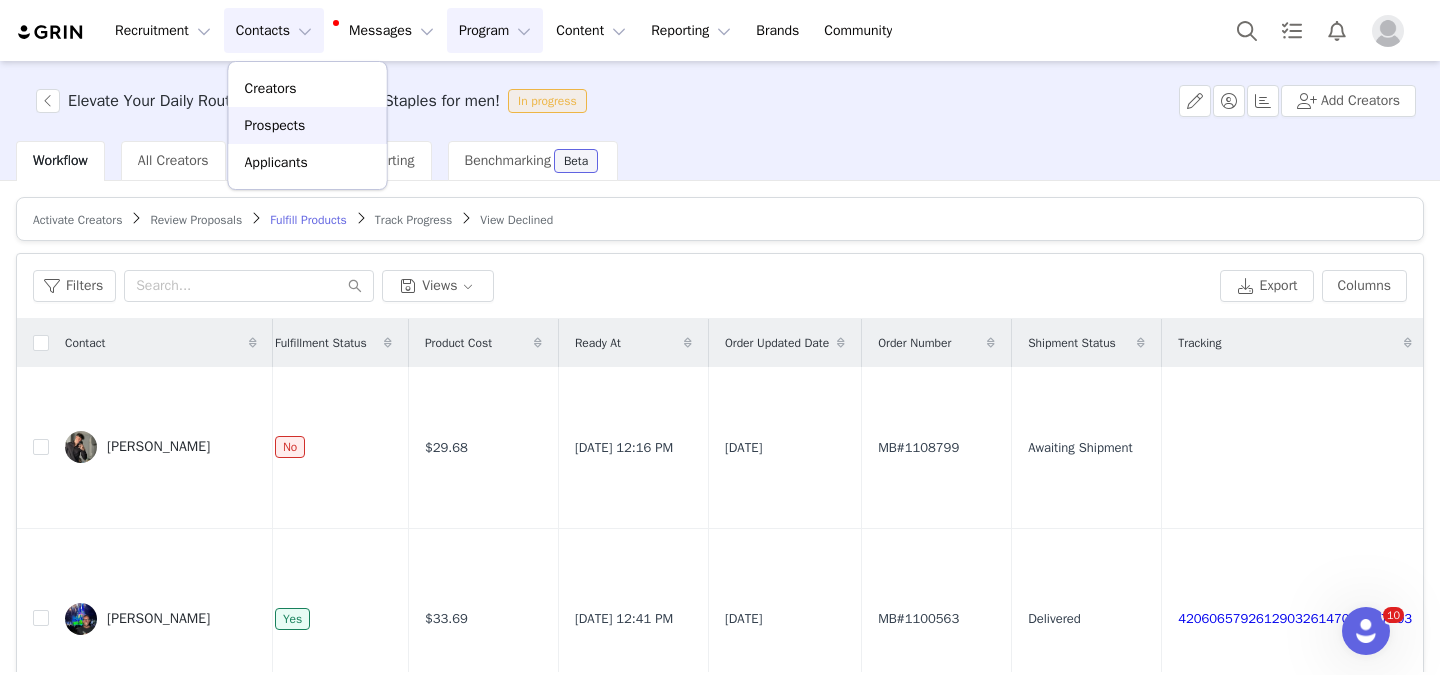 click on "Prospects" at bounding box center (308, 125) 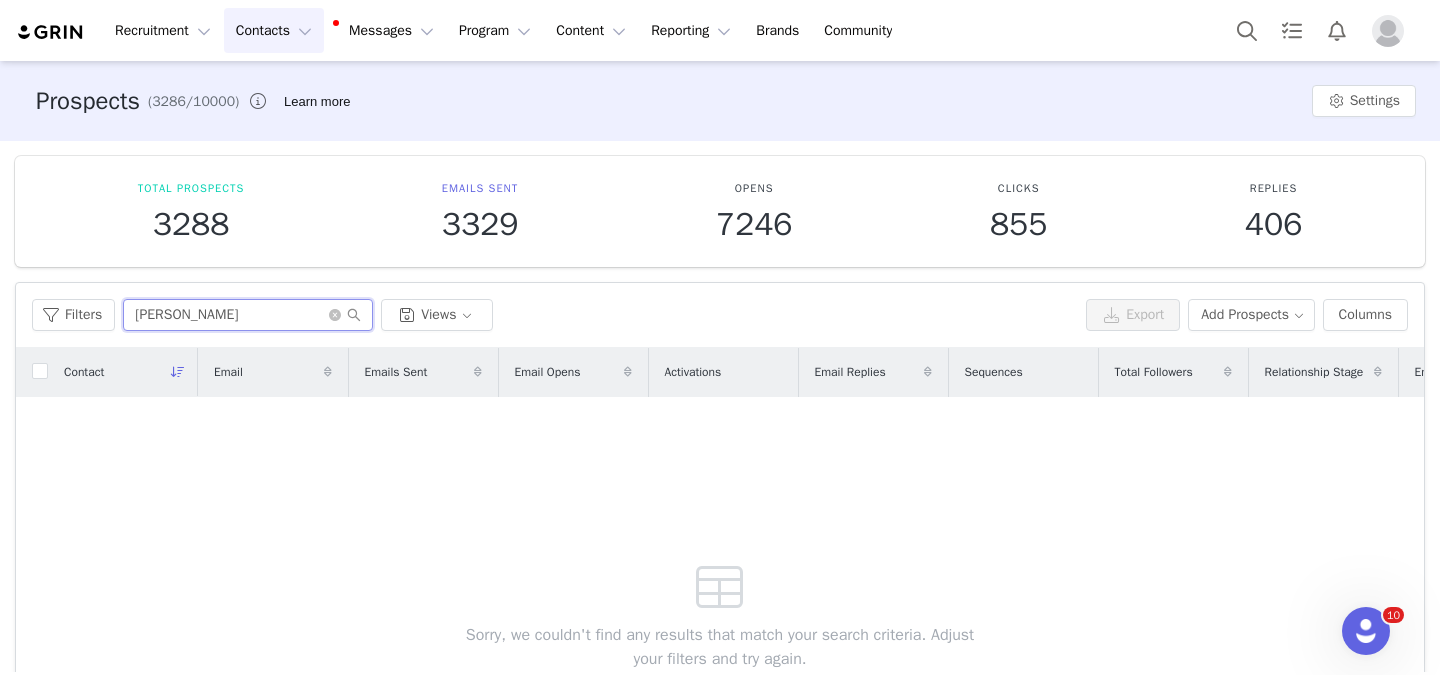 drag, startPoint x: 237, startPoint y: 313, endPoint x: 95, endPoint y: 279, distance: 146.0137 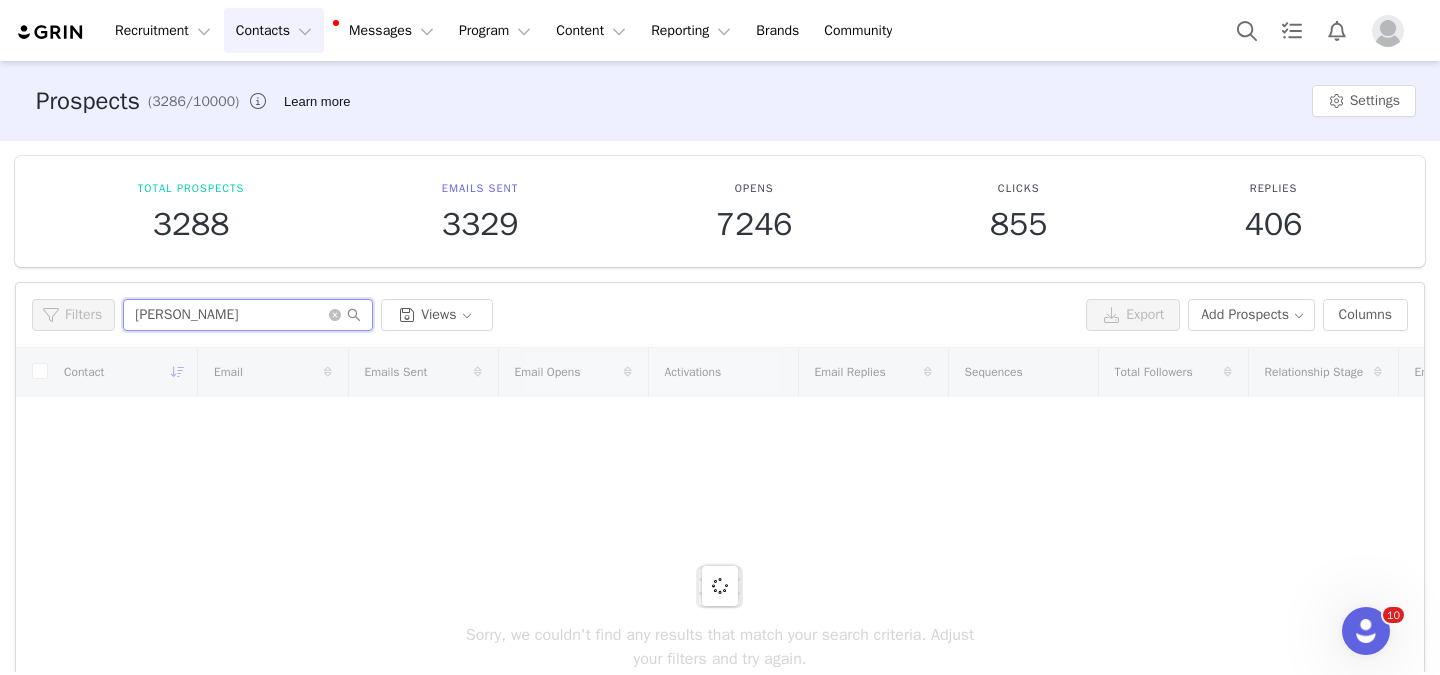 type on "Jessica Collier" 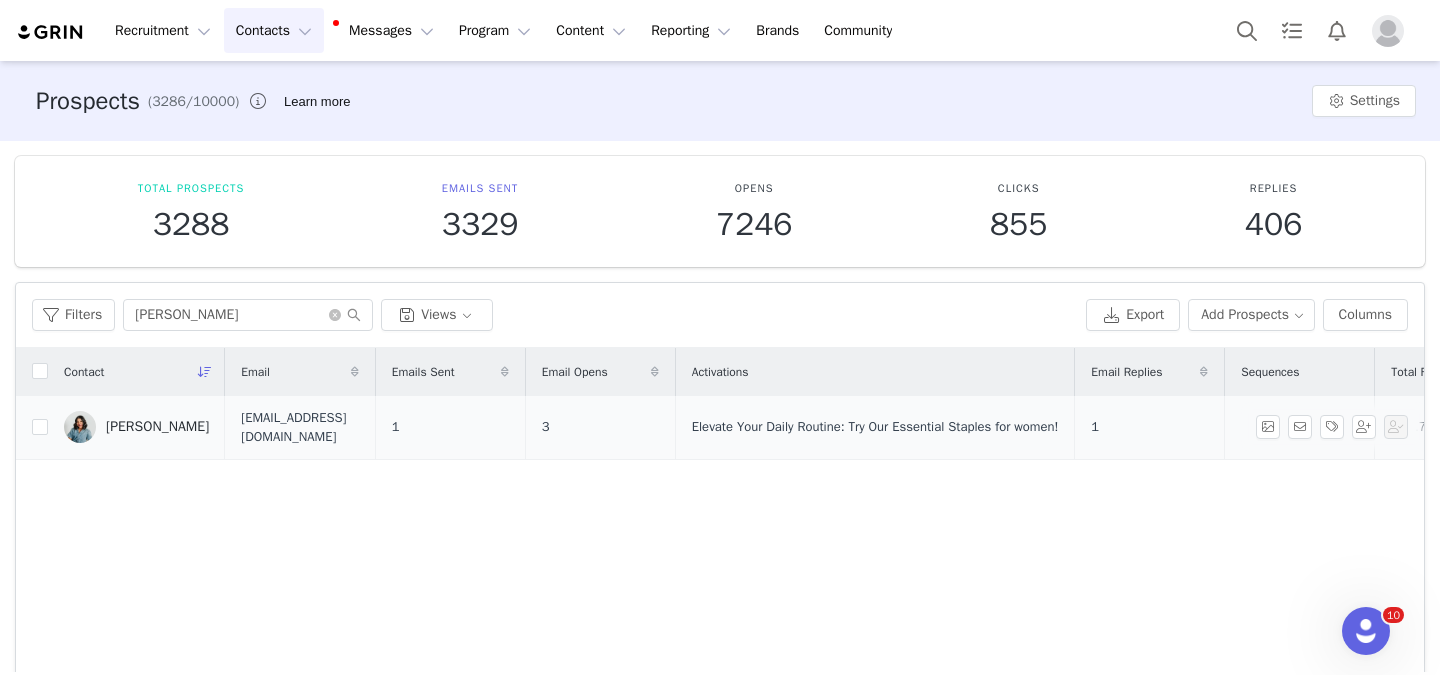 click on "Jessica Collier" at bounding box center [157, 427] 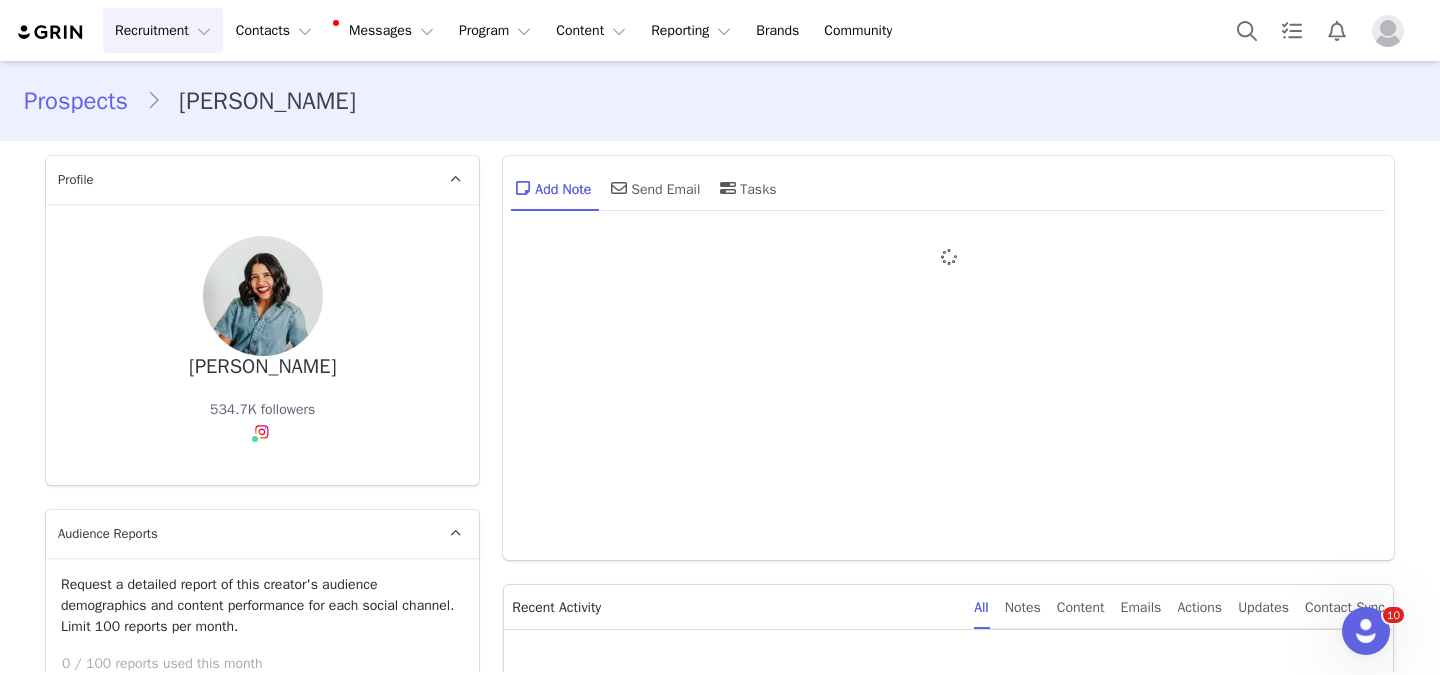 type on "+1 (United States)" 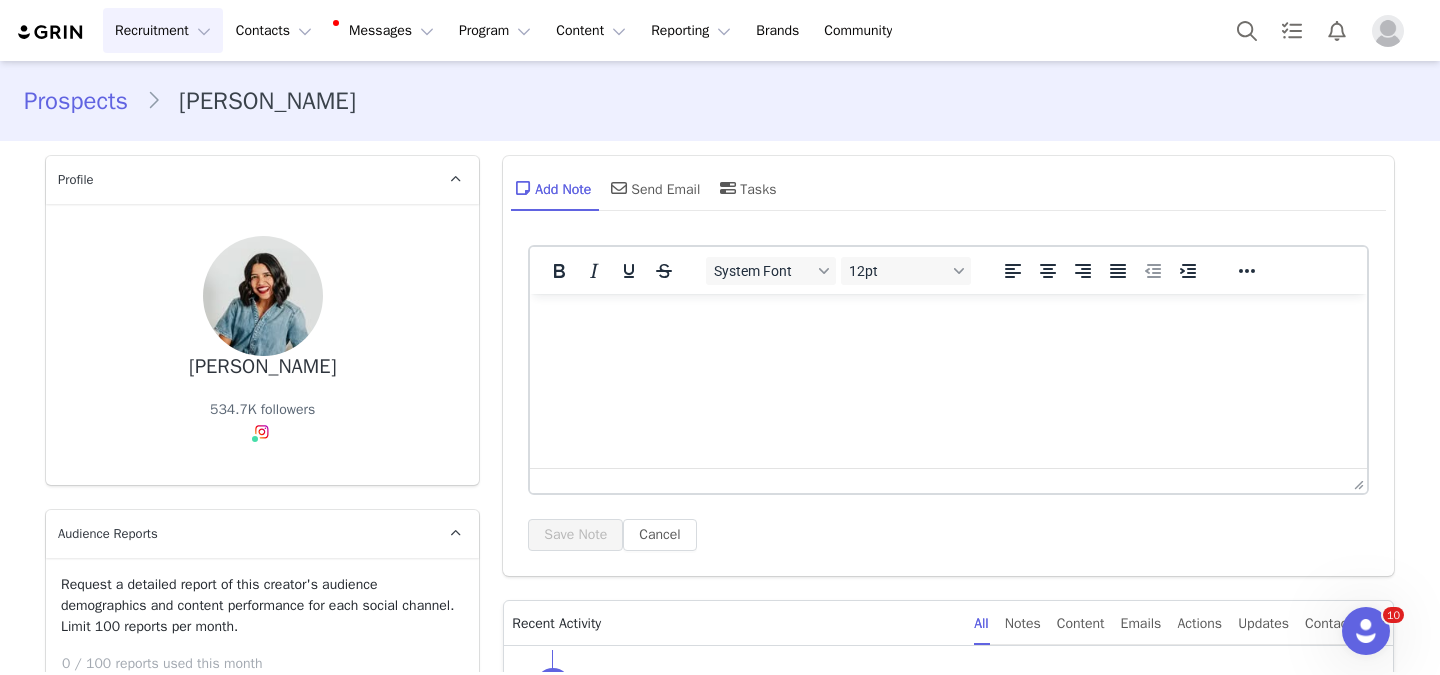 scroll, scrollTop: 0, scrollLeft: 0, axis: both 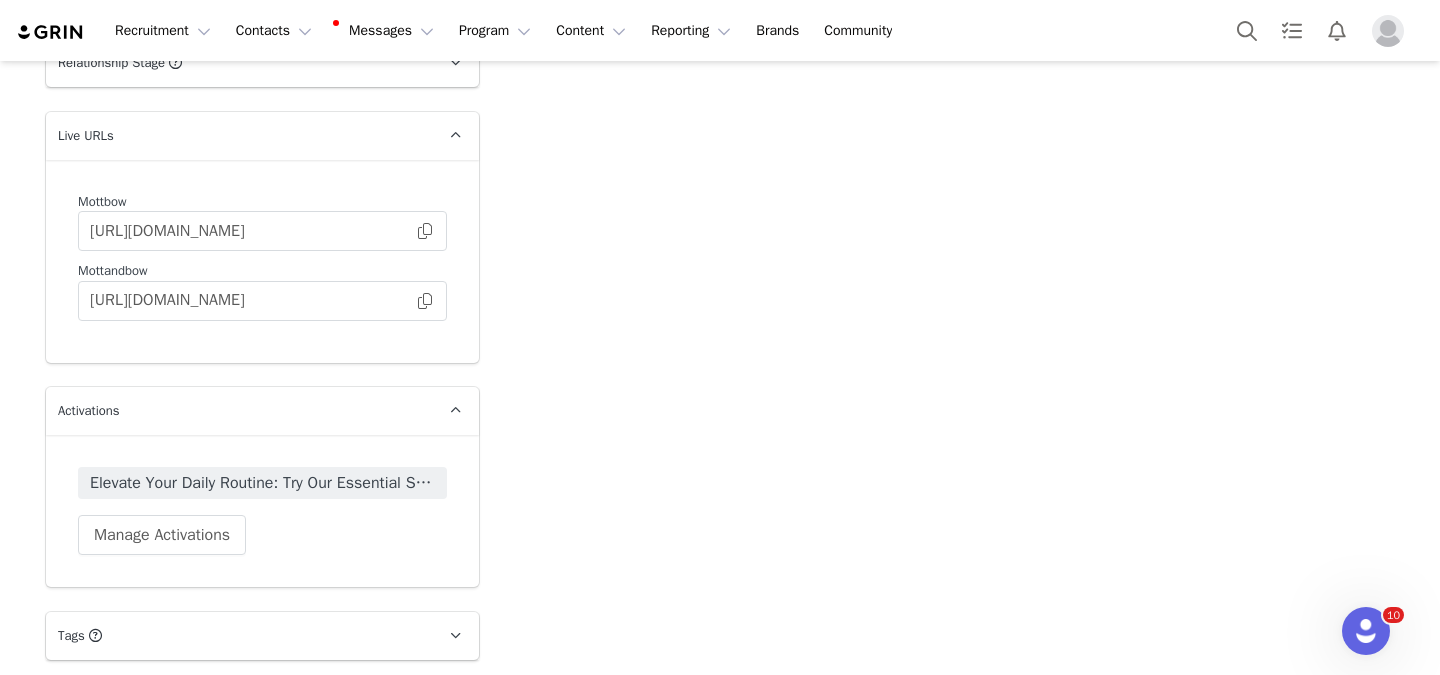 drag, startPoint x: 416, startPoint y: 230, endPoint x: 402, endPoint y: 202, distance: 31.304953 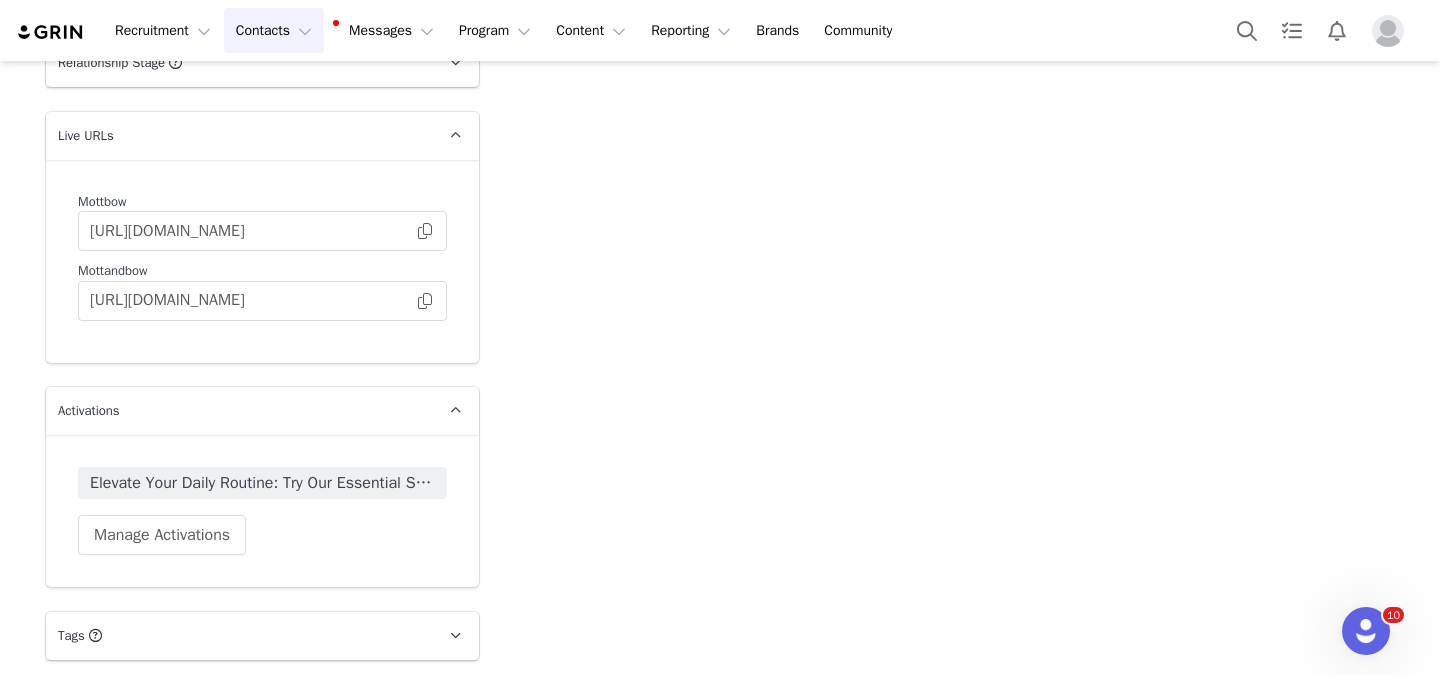 click on "Contacts Contacts" at bounding box center (274, 30) 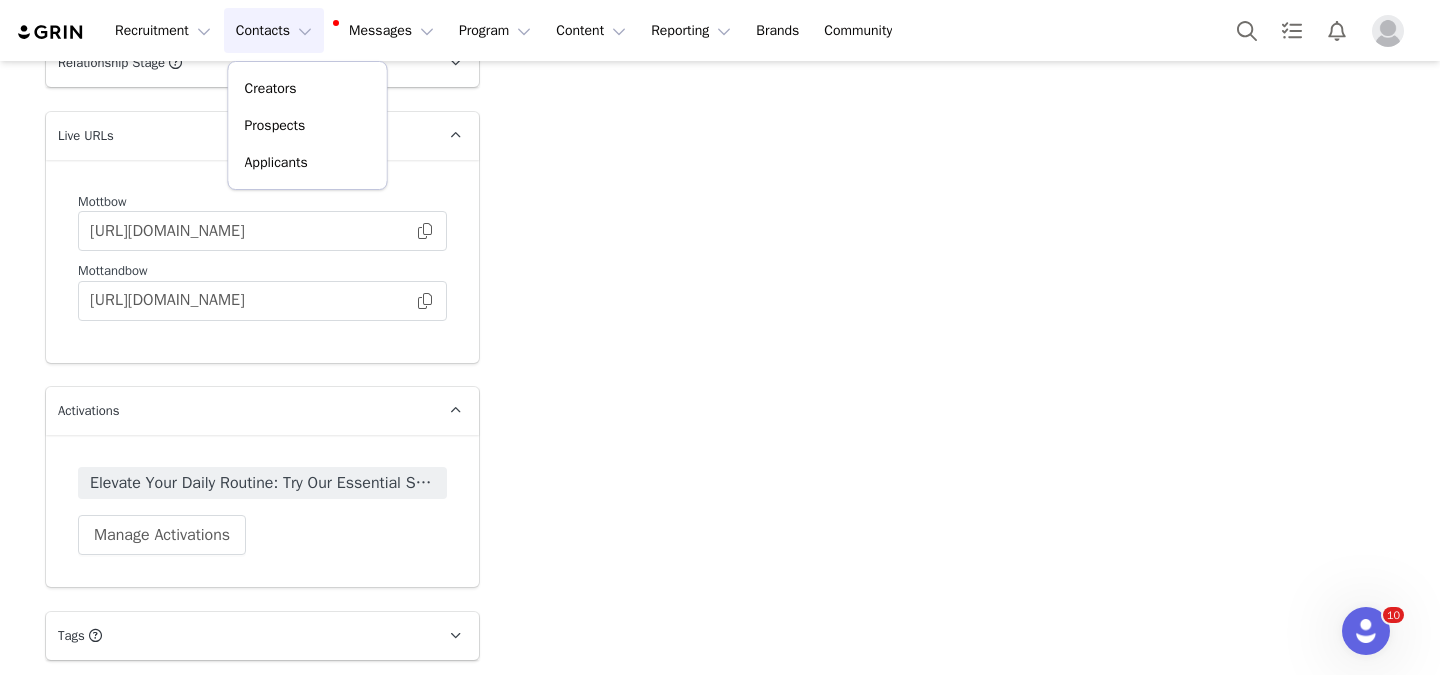 click on "Contacts Contacts" at bounding box center (274, 30) 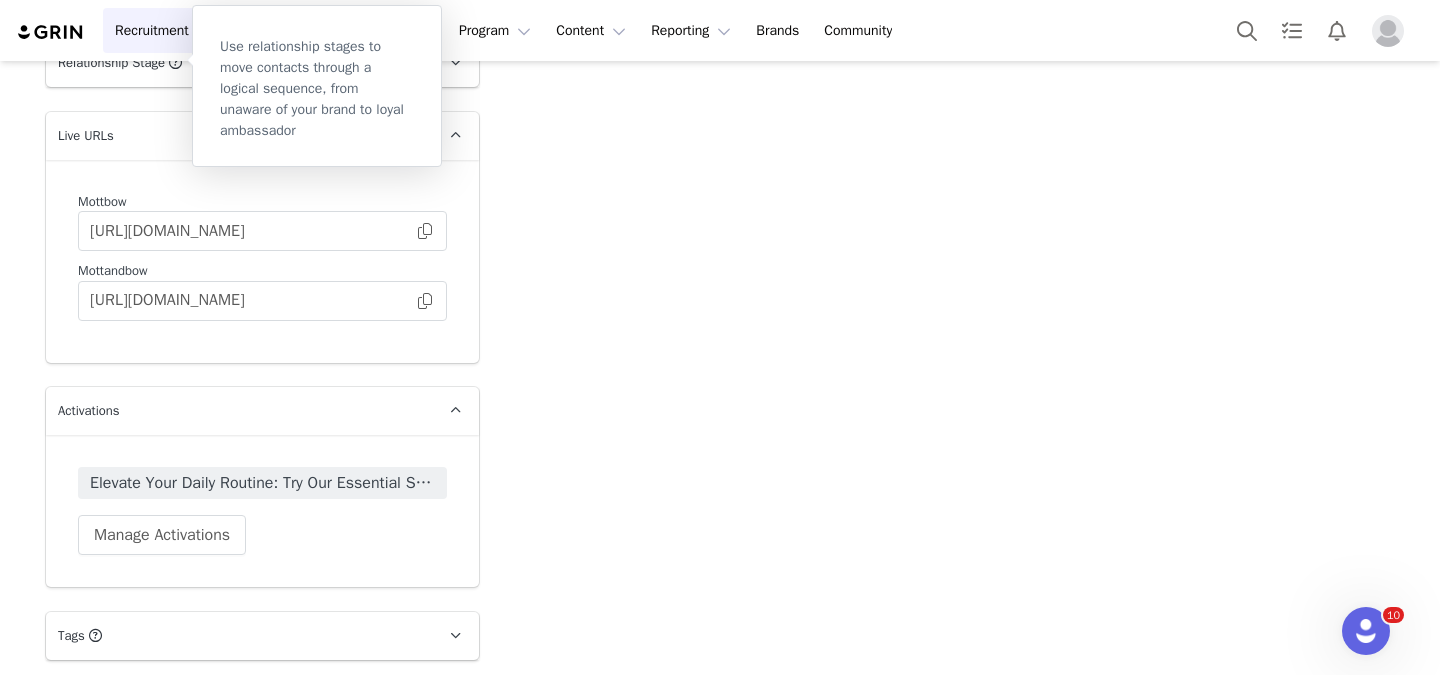 click on "Recruitment Recruitment" at bounding box center [163, 30] 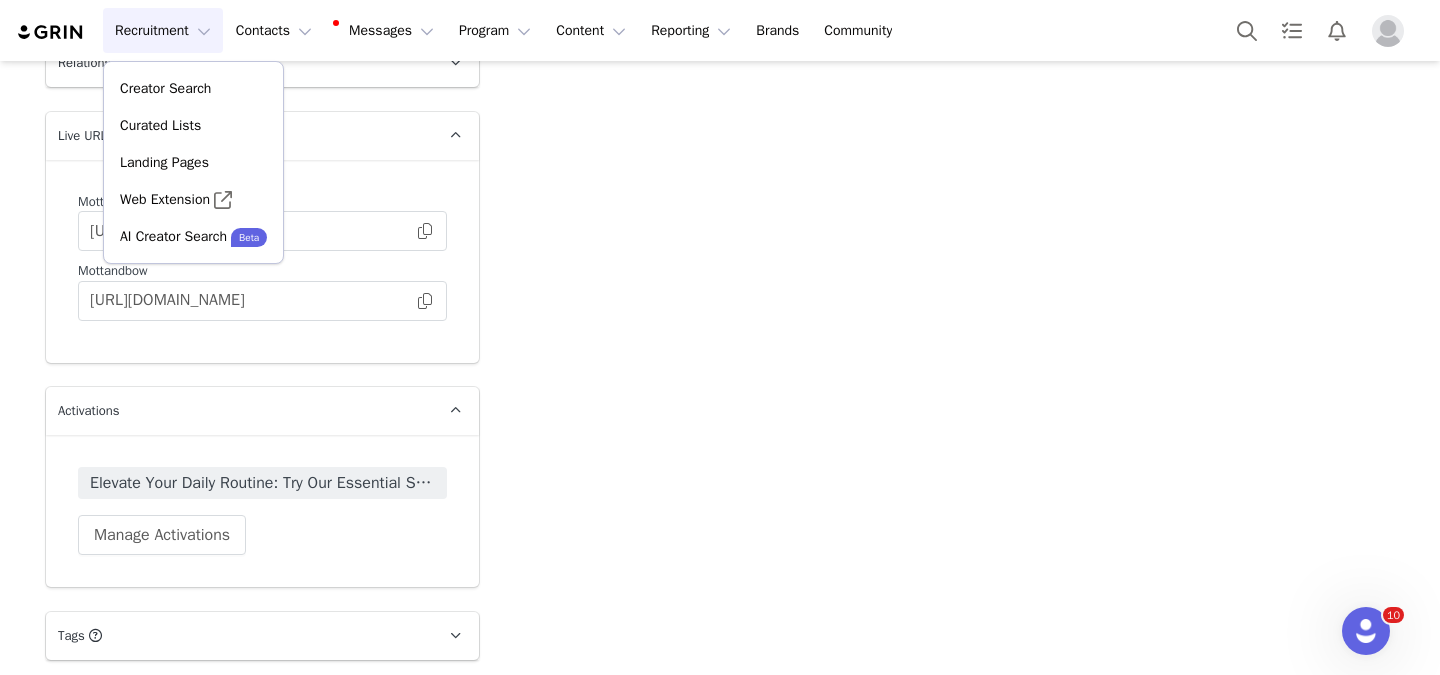 click on "Recruitment Recruitment" at bounding box center [163, 30] 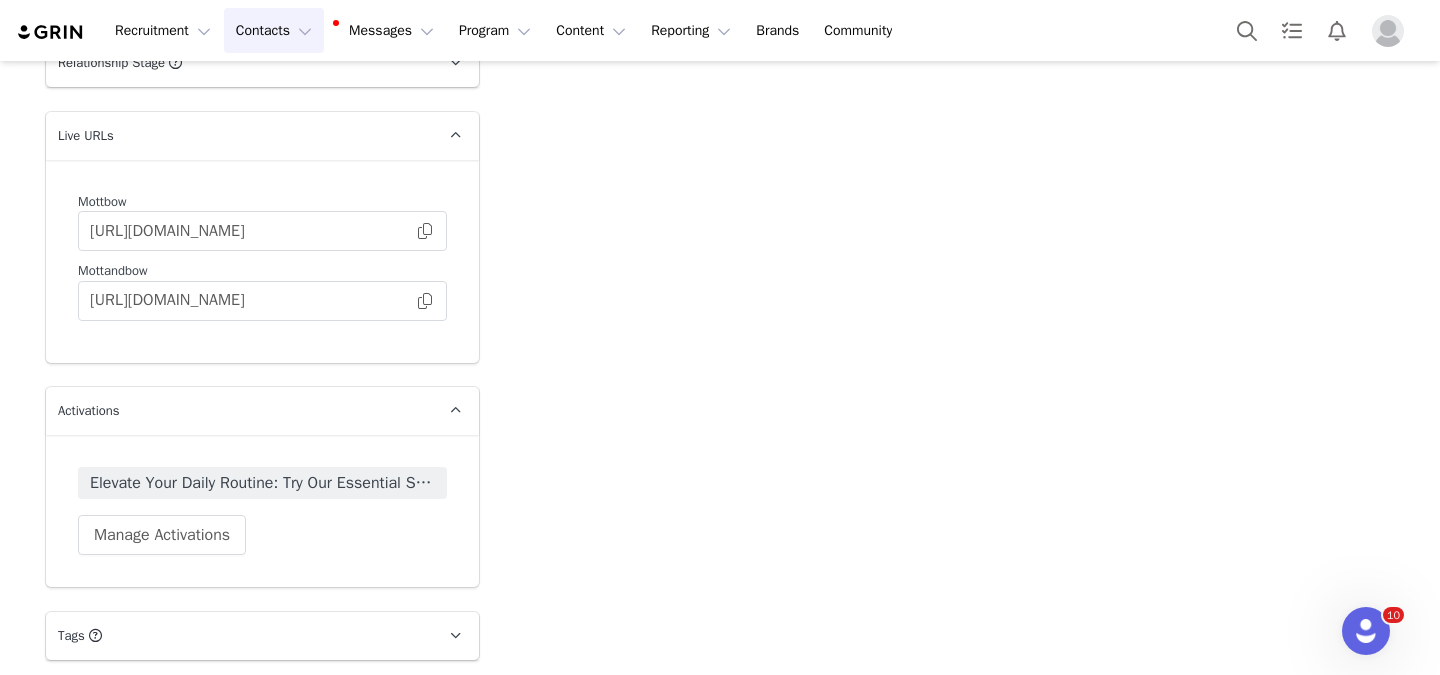 click on "Contacts Contacts" at bounding box center (274, 30) 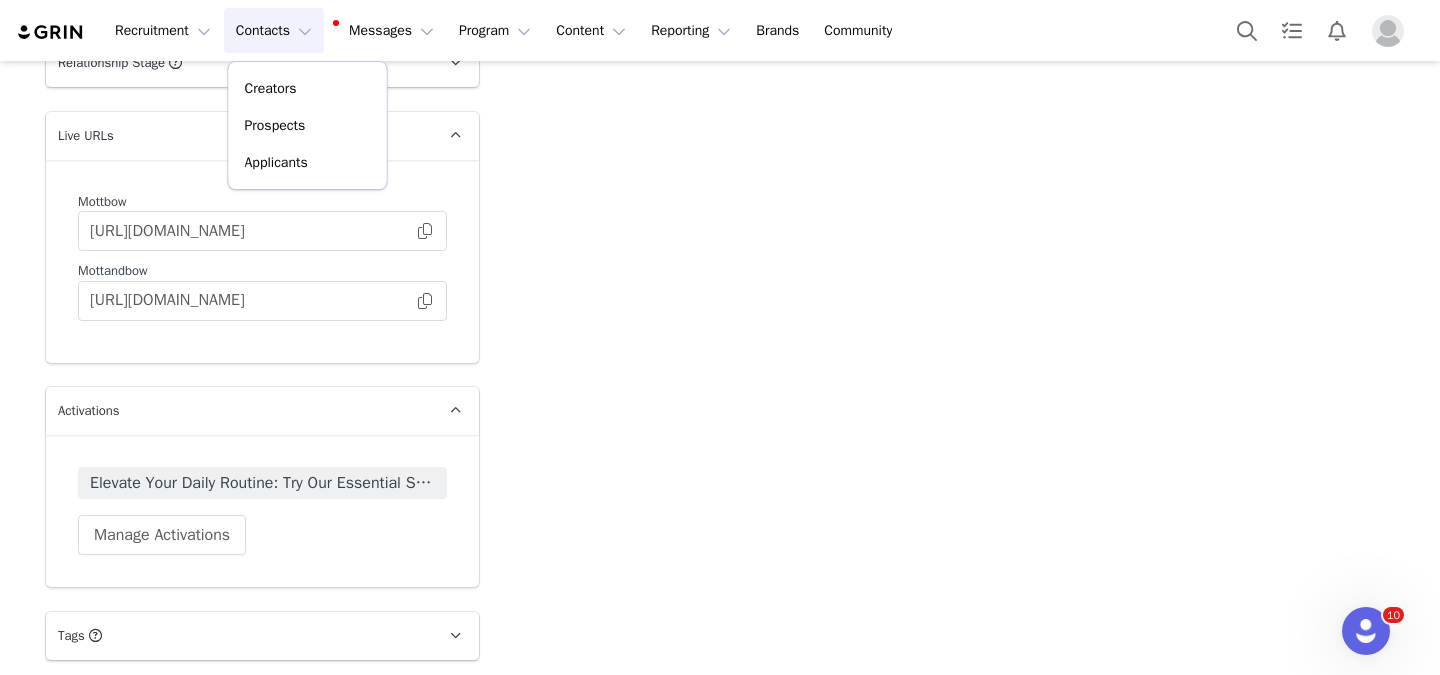 click on "Contacts Contacts" at bounding box center (274, 30) 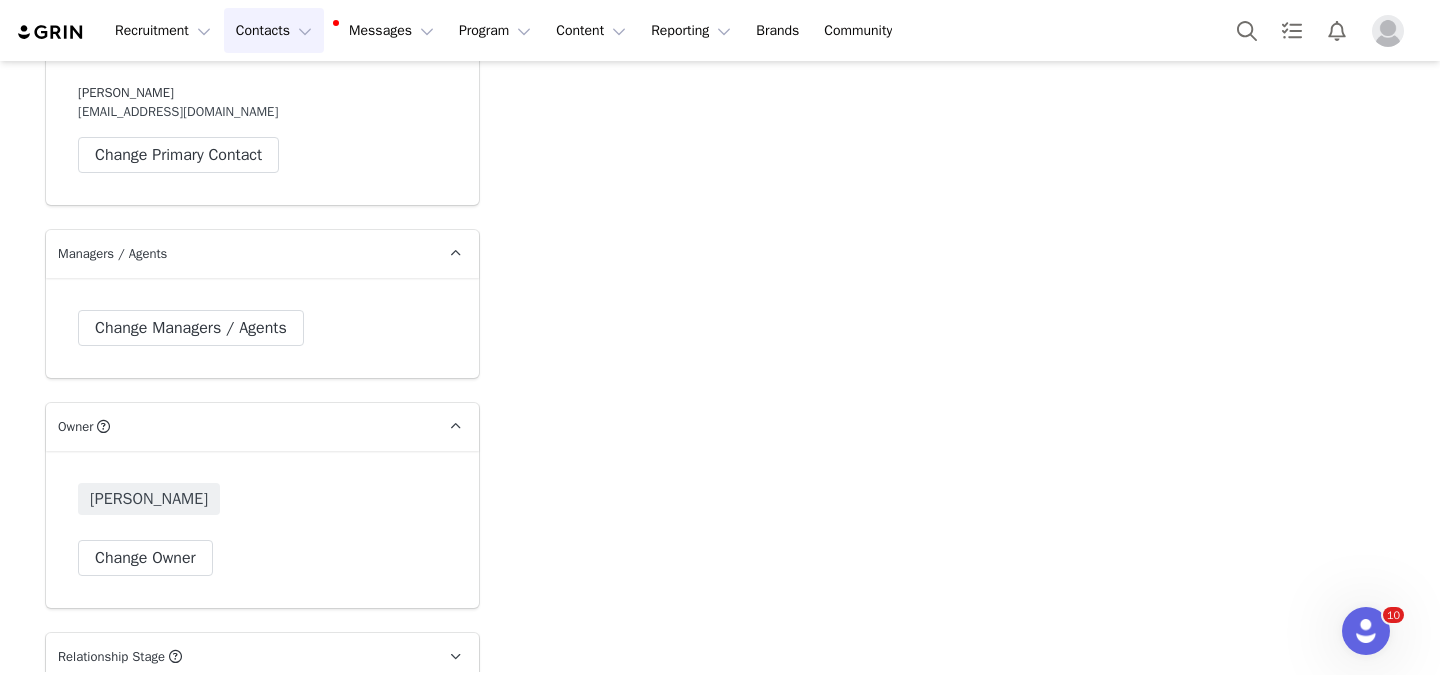 scroll, scrollTop: 3679, scrollLeft: 0, axis: vertical 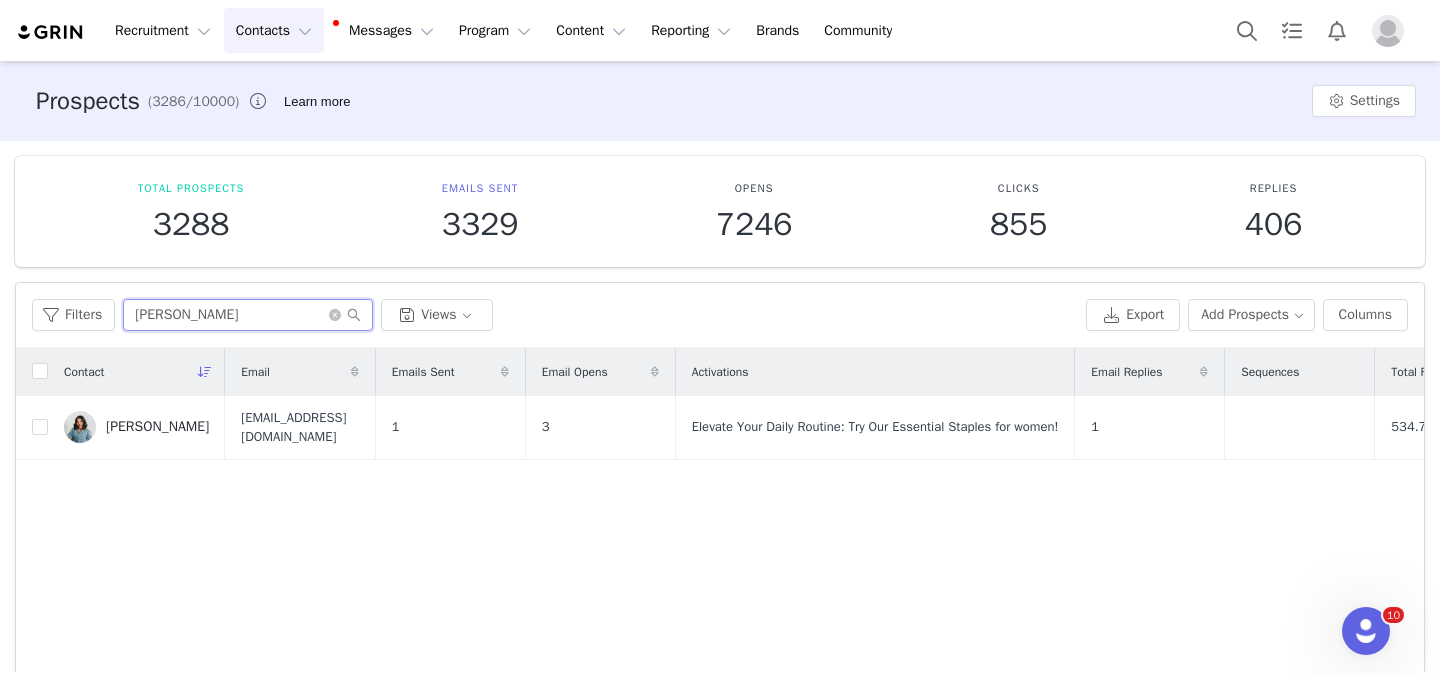 click on "Jessica Collier" at bounding box center [248, 315] 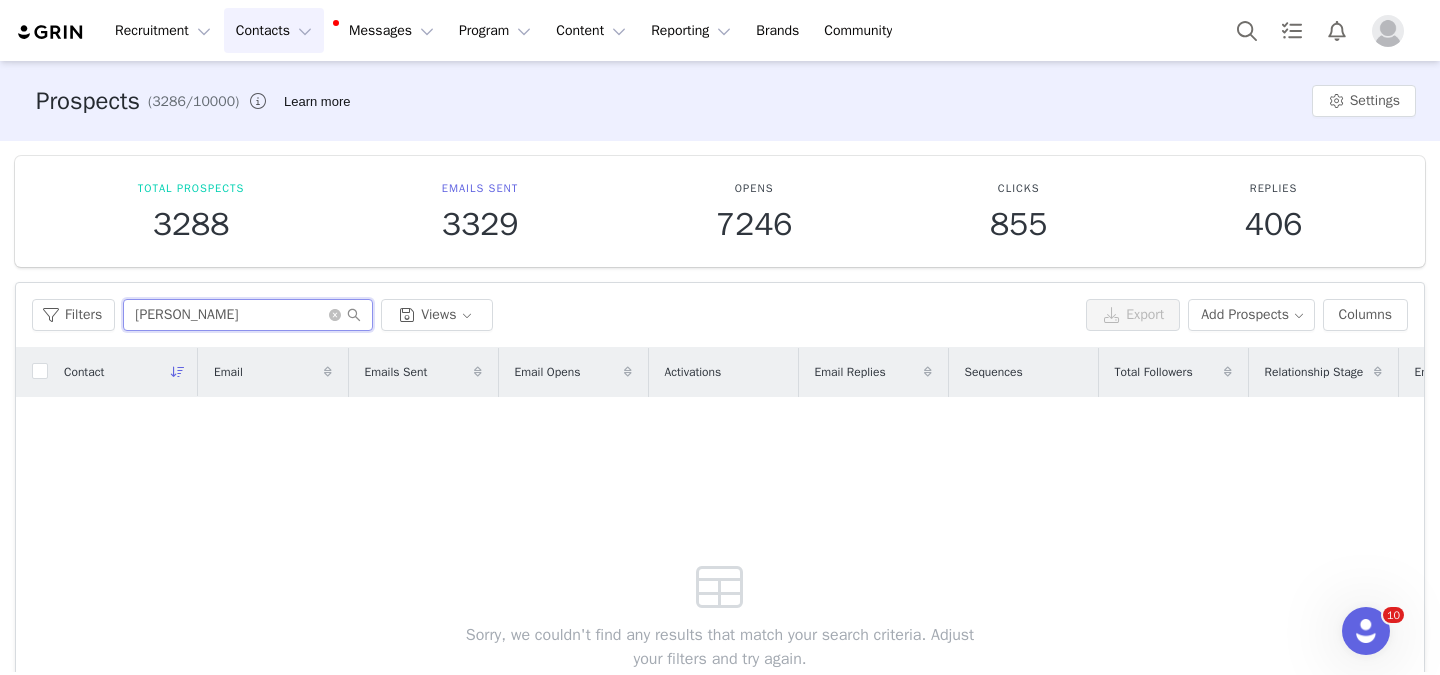drag, startPoint x: 239, startPoint y: 314, endPoint x: 162, endPoint y: 319, distance: 77.16217 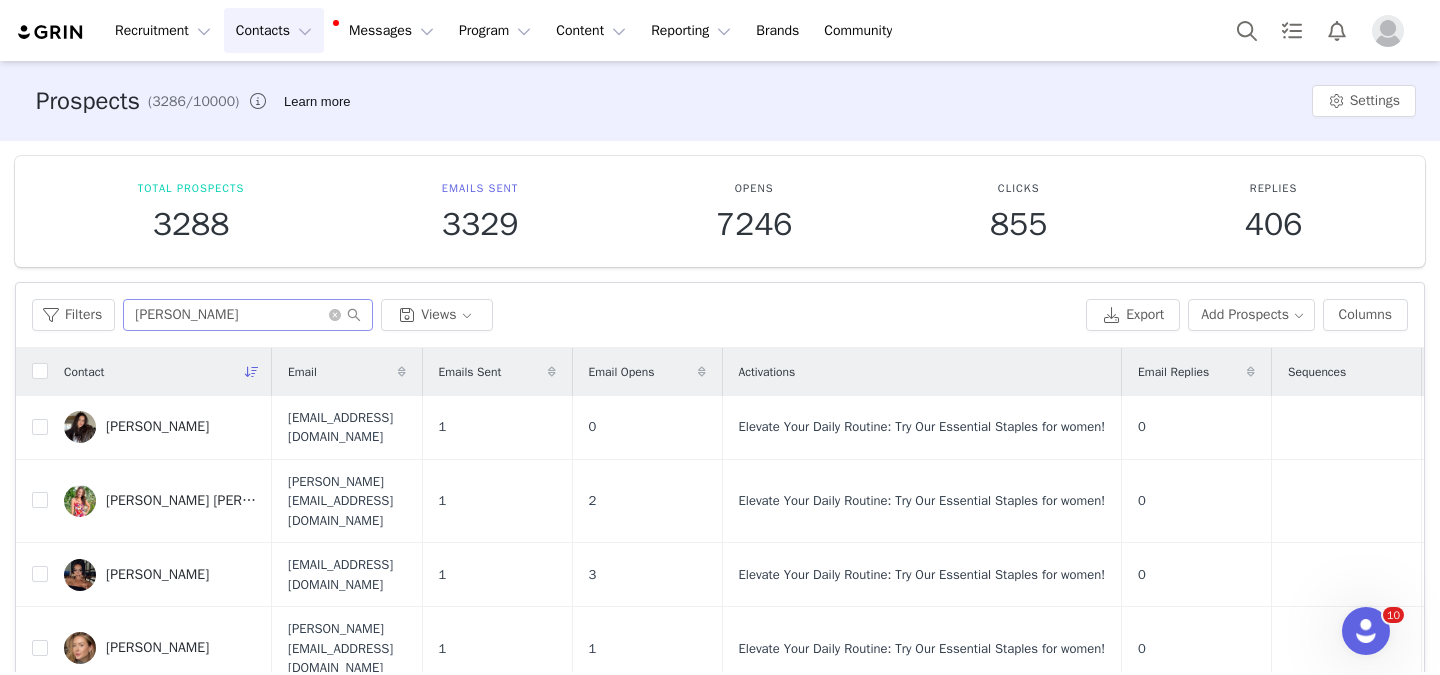 drag, startPoint x: 199, startPoint y: 298, endPoint x: 198, endPoint y: 314, distance: 16.03122 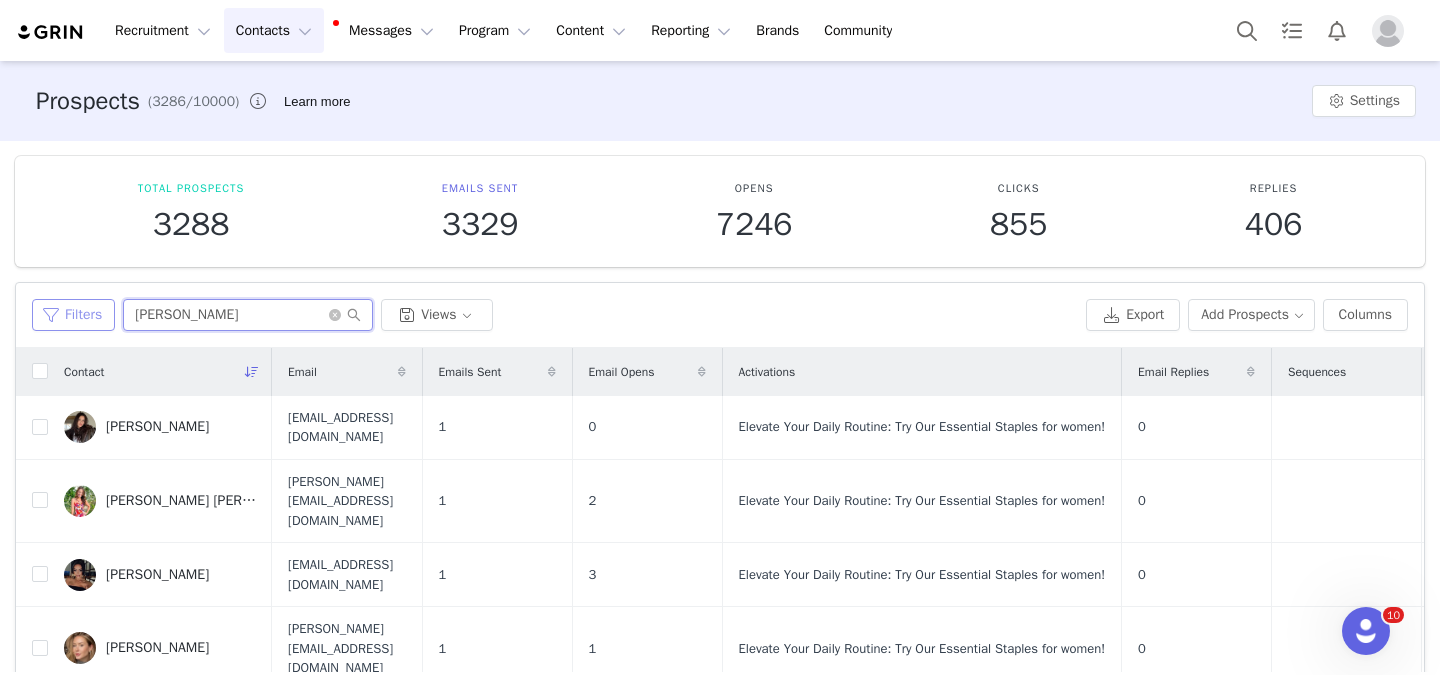 drag, startPoint x: 198, startPoint y: 314, endPoint x: 46, endPoint y: 302, distance: 152.47295 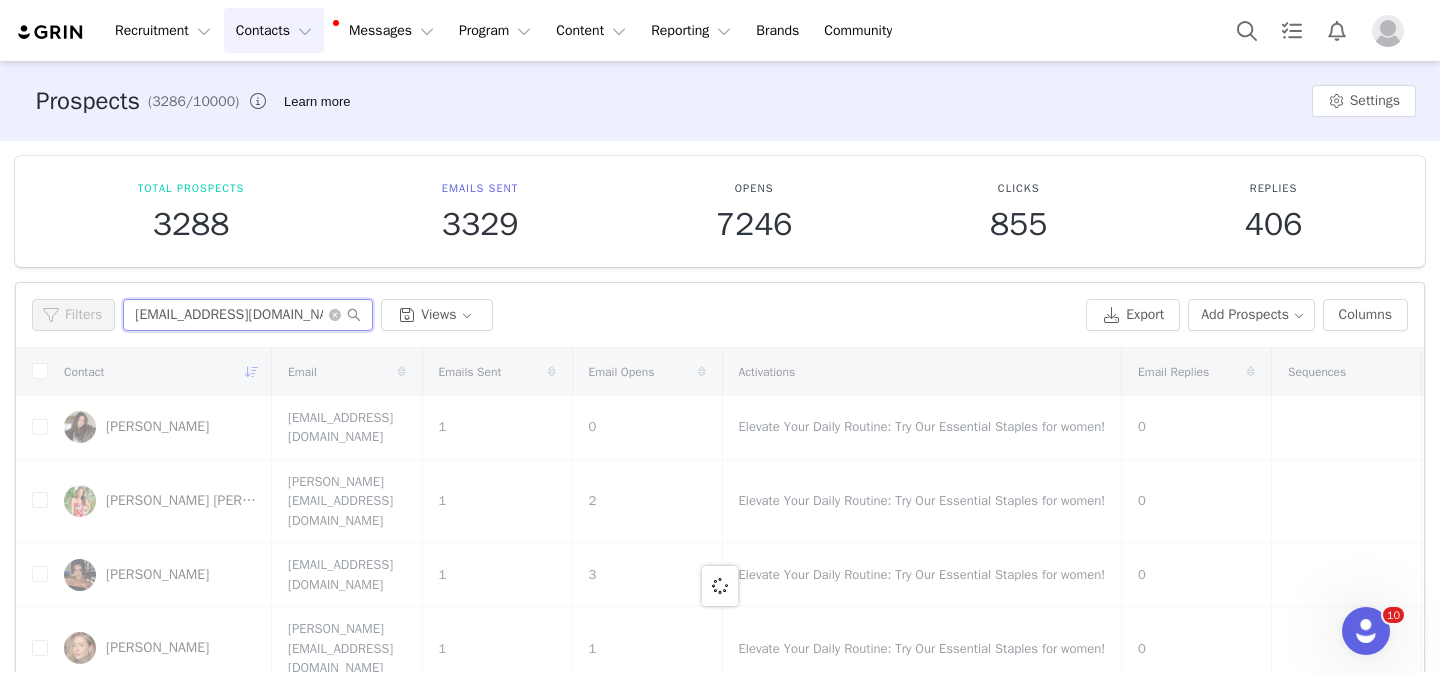 type on "schwartztube@gmail.com" 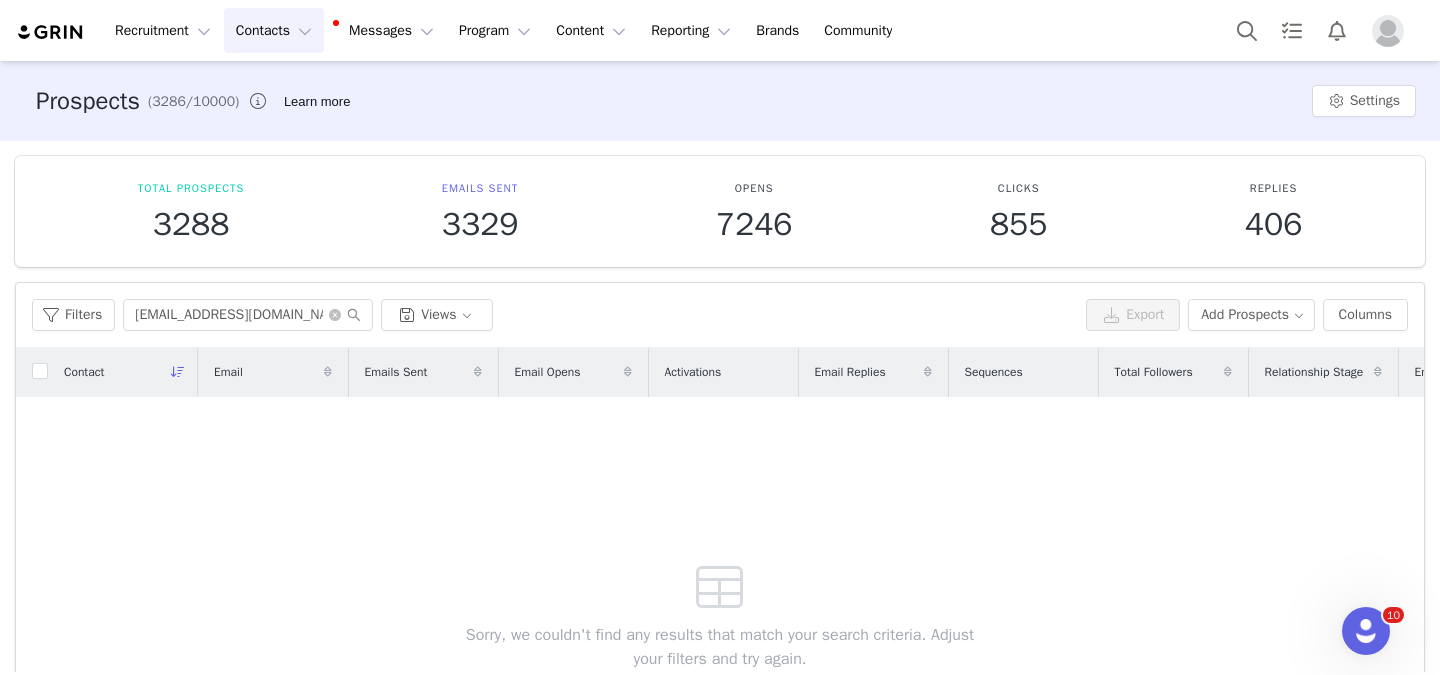click on "Contacts Contacts" at bounding box center (274, 30) 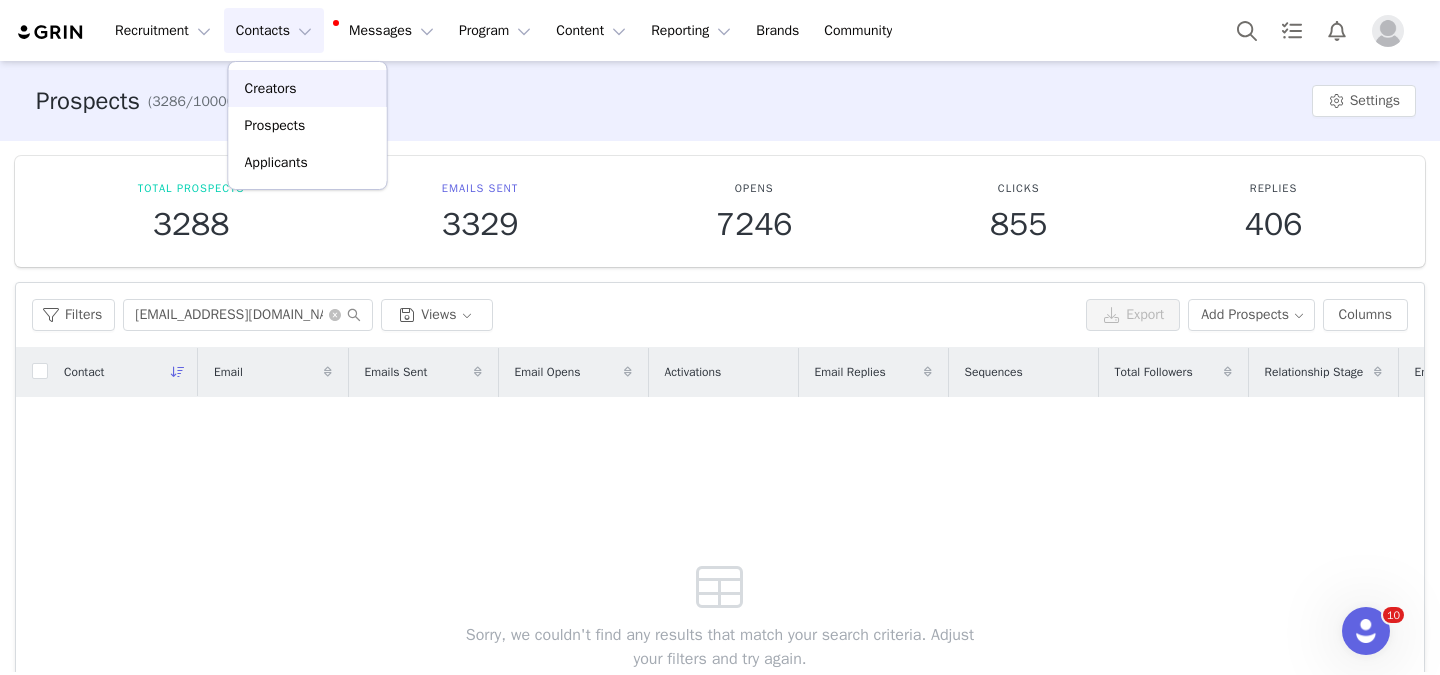 click on "Creators" at bounding box center [271, 88] 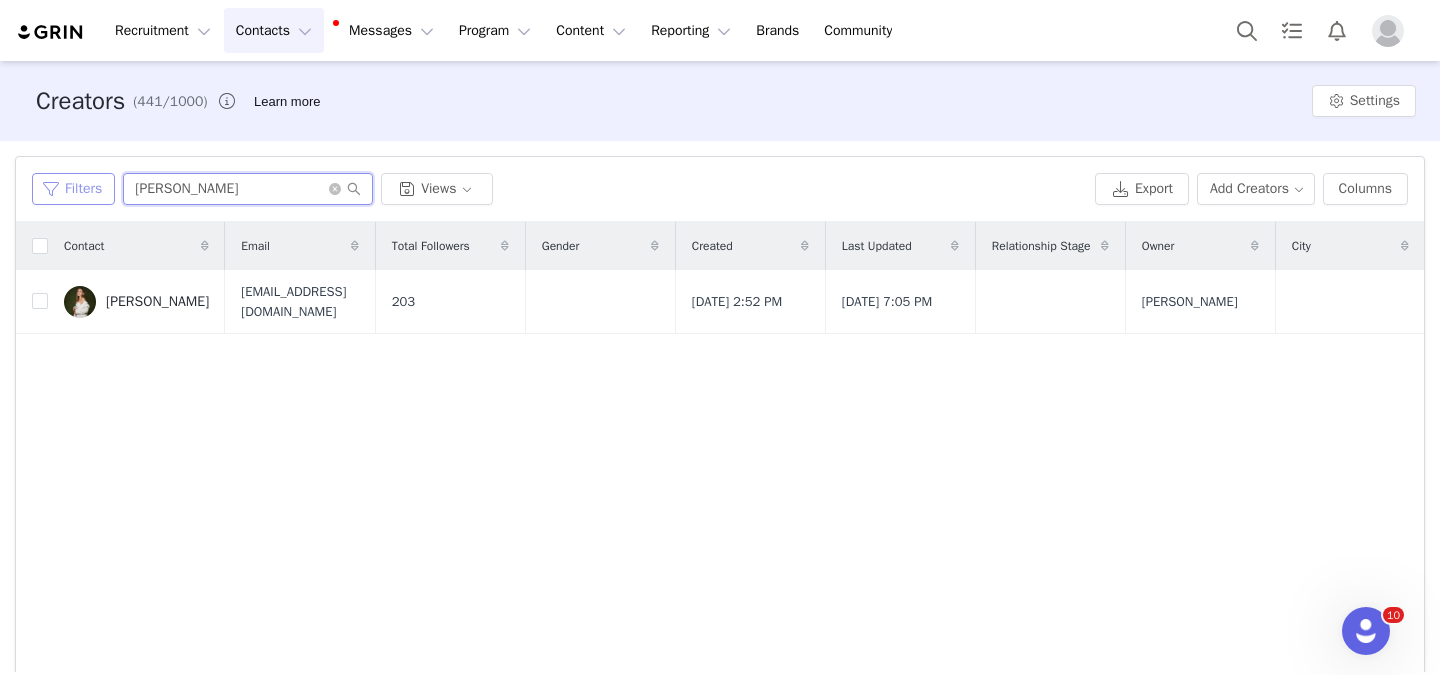 drag, startPoint x: 211, startPoint y: 197, endPoint x: 87, endPoint y: 181, distance: 125.028 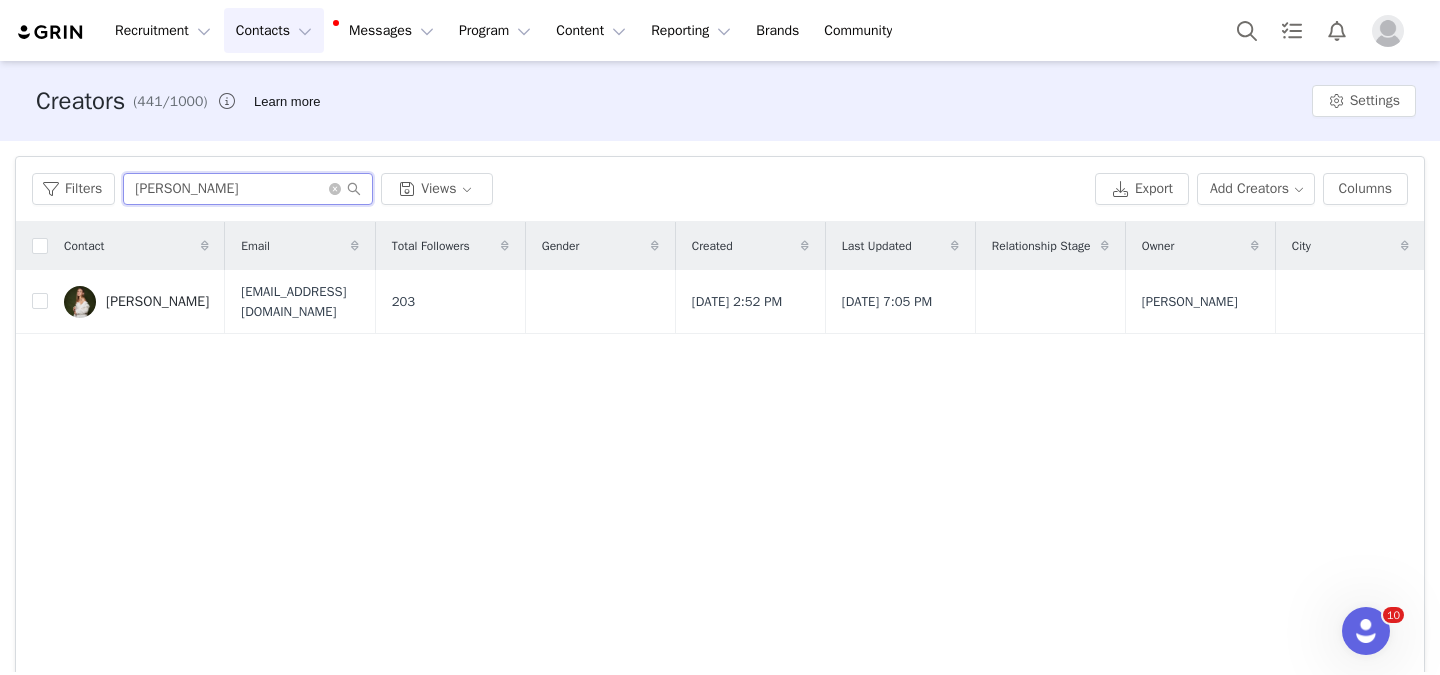 paste on "schwartztube@gmail.com" 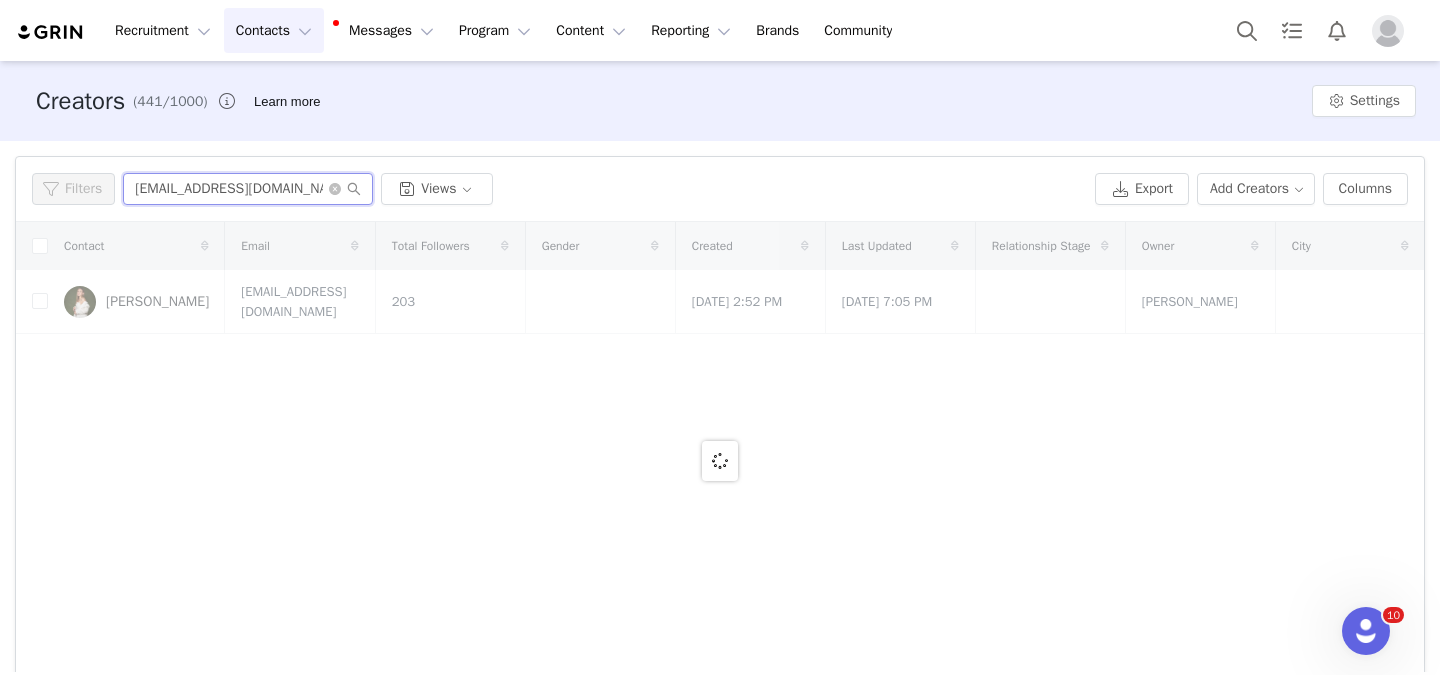 type on "schwartztube@gmail.com" 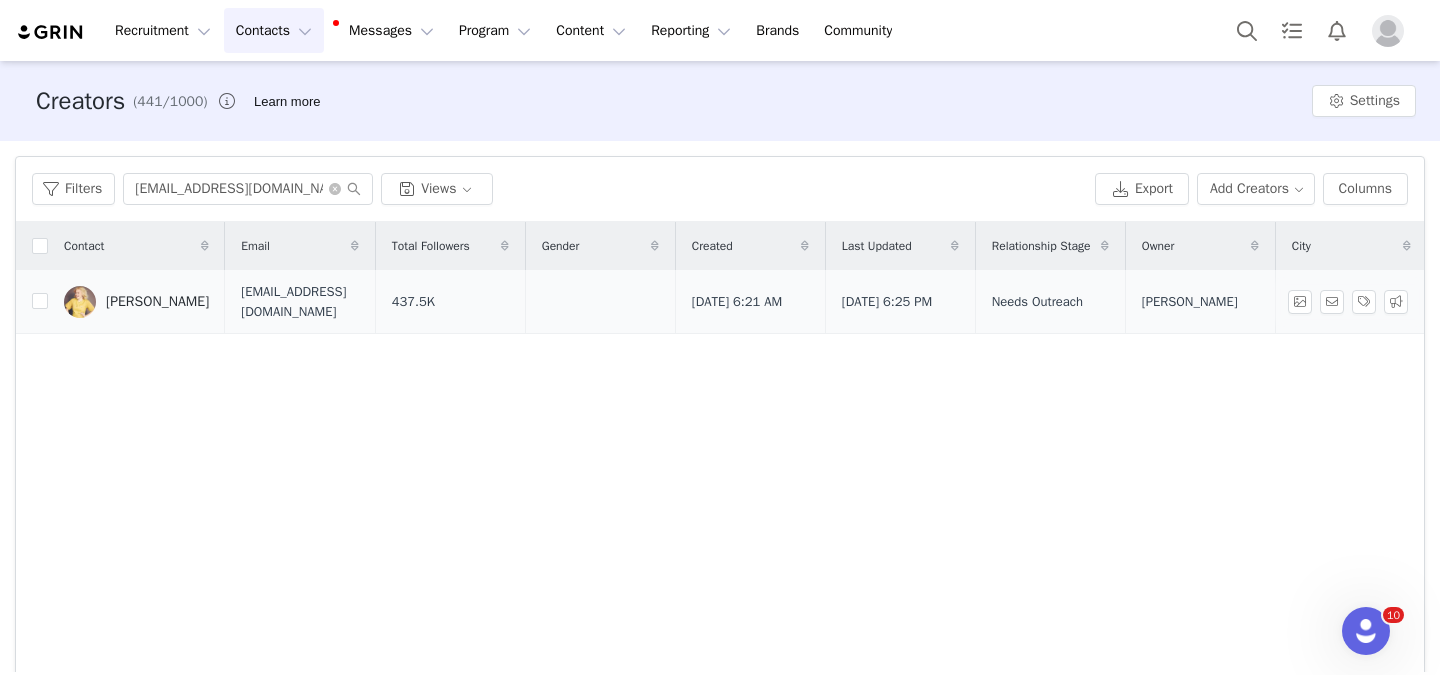 click on "[PERSON_NAME]" at bounding box center (157, 302) 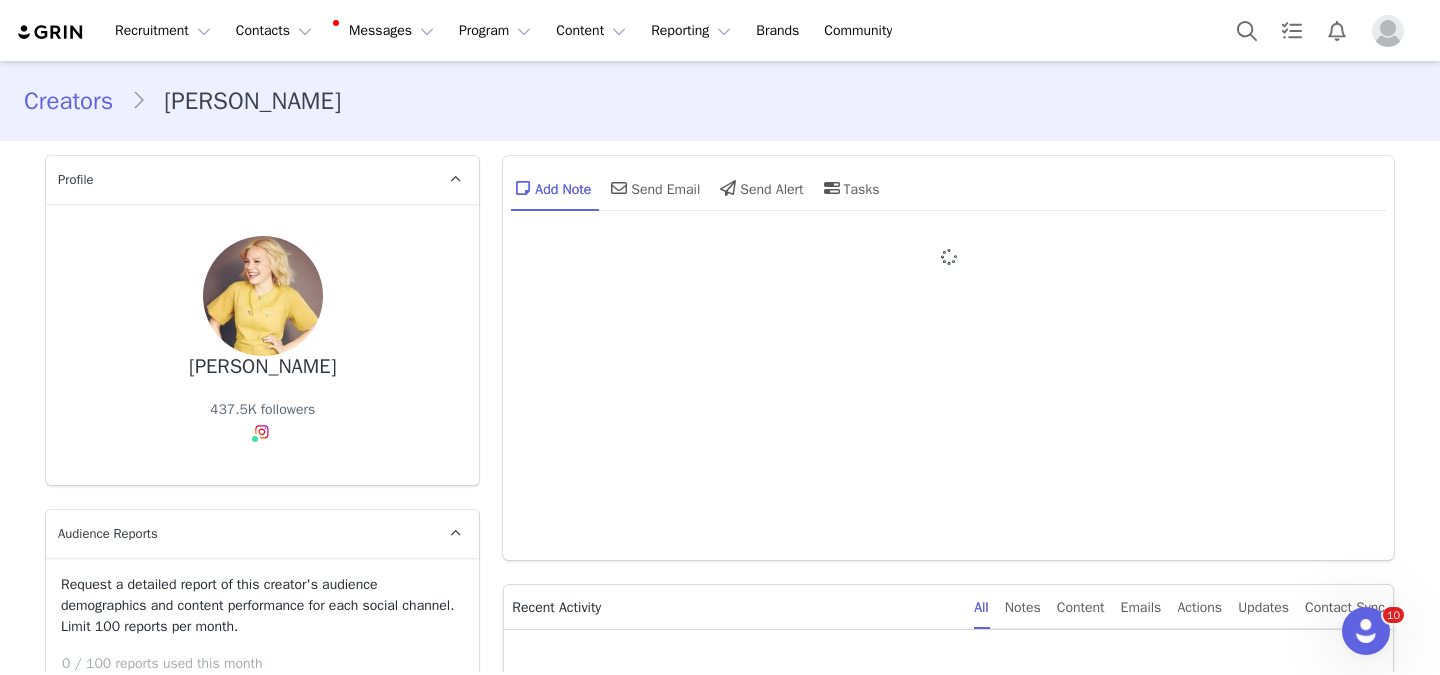 type on "+1 (United States)" 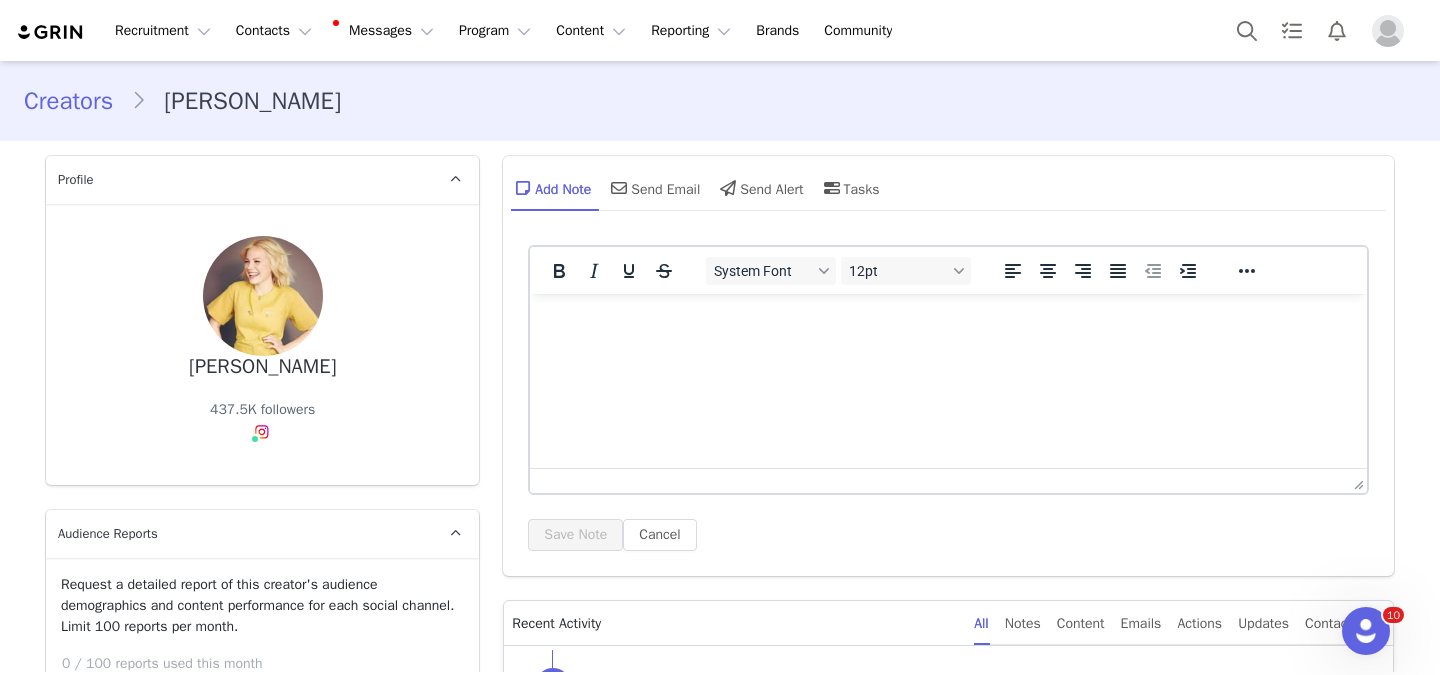 scroll, scrollTop: 0, scrollLeft: 0, axis: both 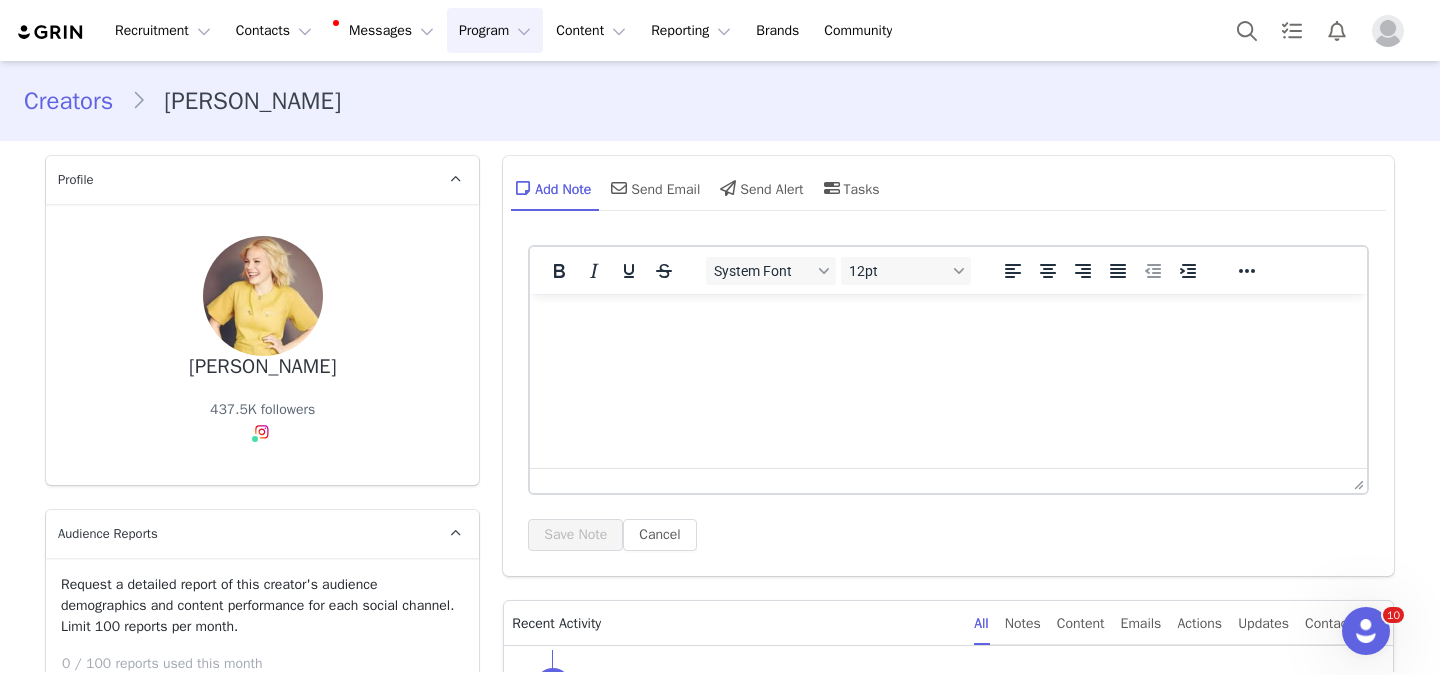 click on "Program Program" at bounding box center [495, 30] 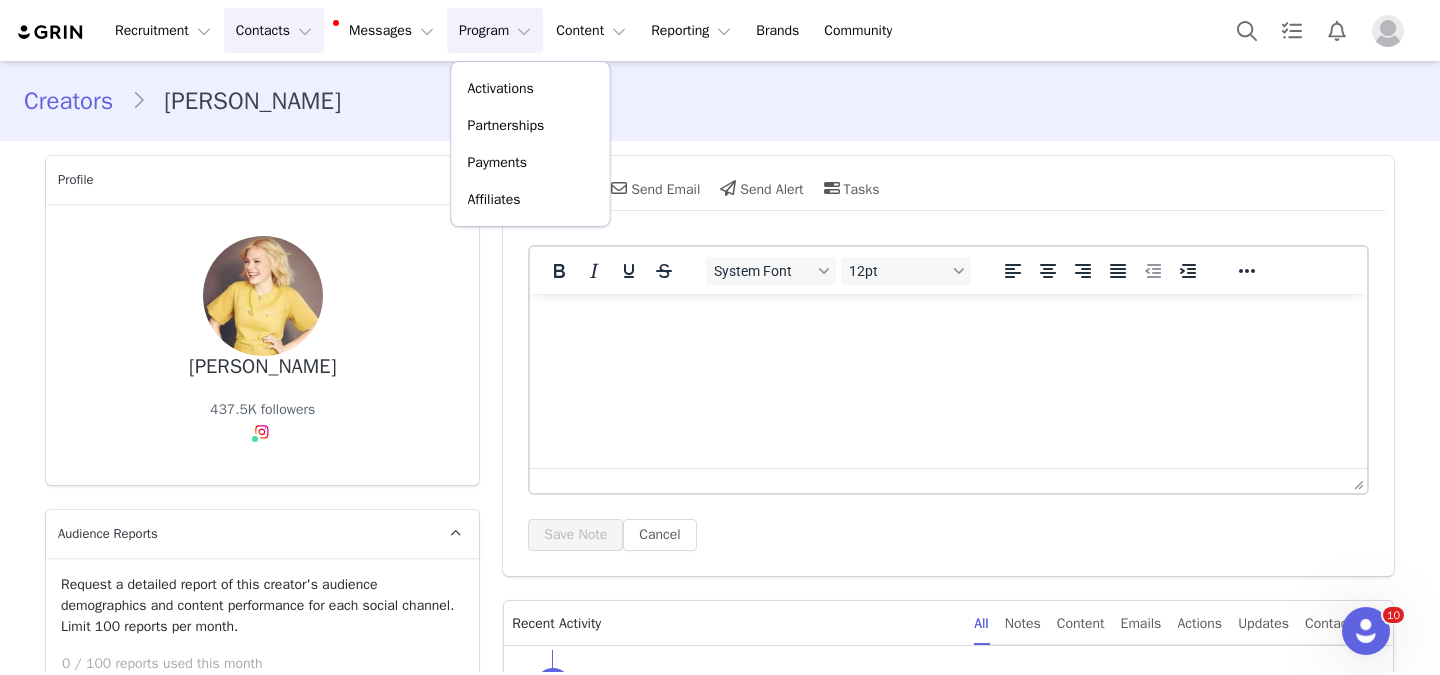 click on "Contacts Contacts" at bounding box center [274, 30] 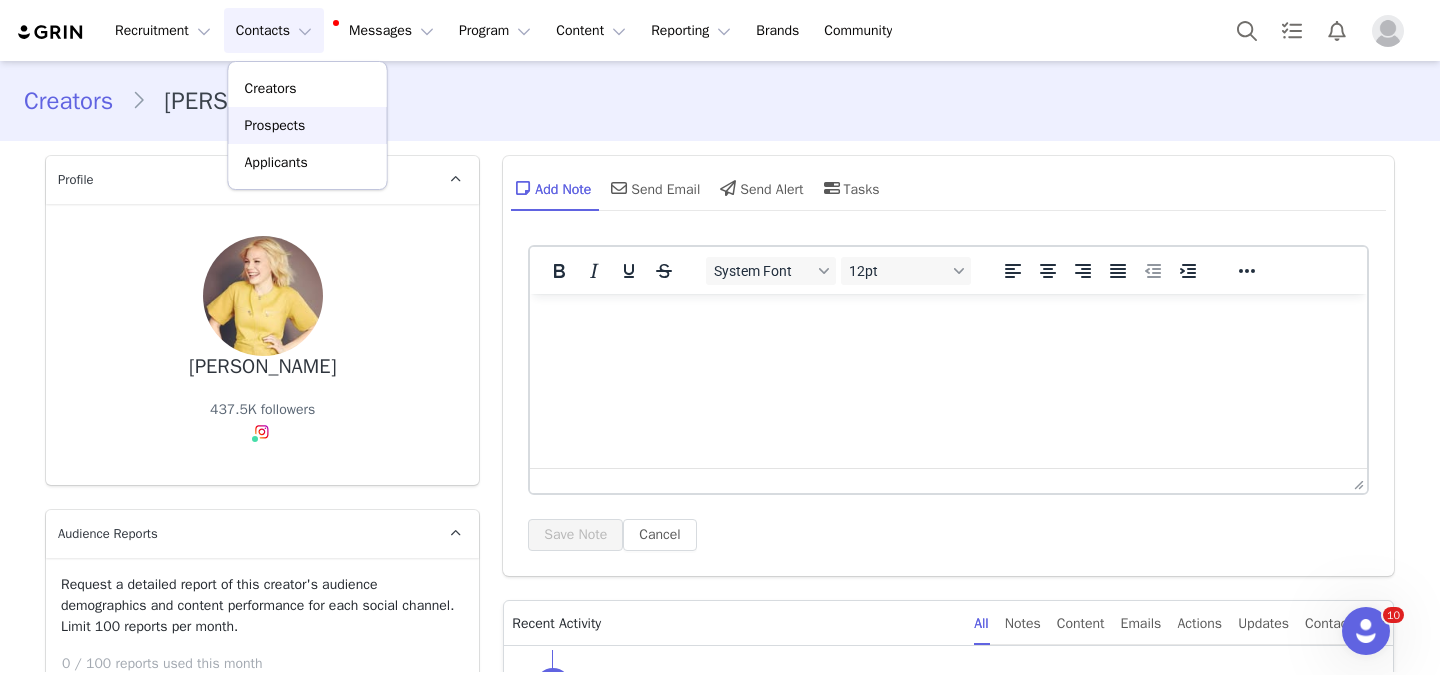 click on "Prospects" at bounding box center (275, 125) 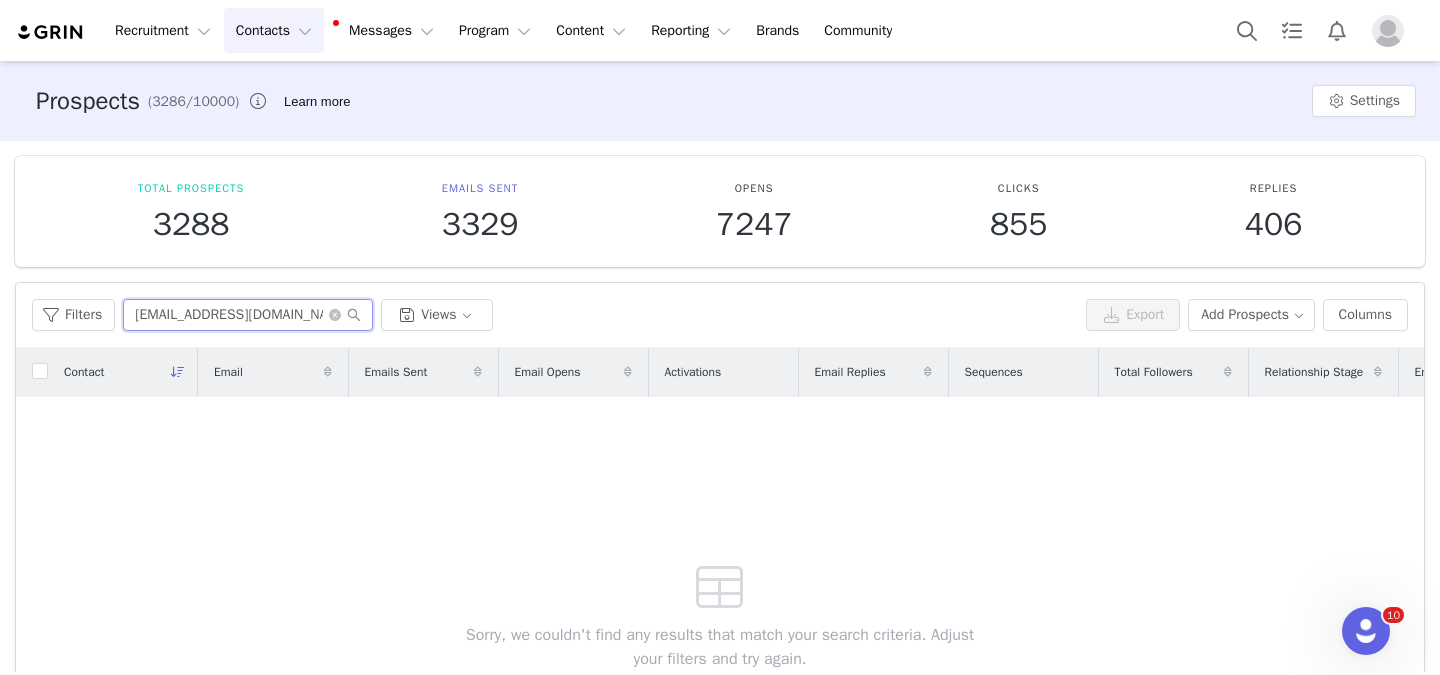 click on "schwartztube@gmail.com" at bounding box center (248, 315) 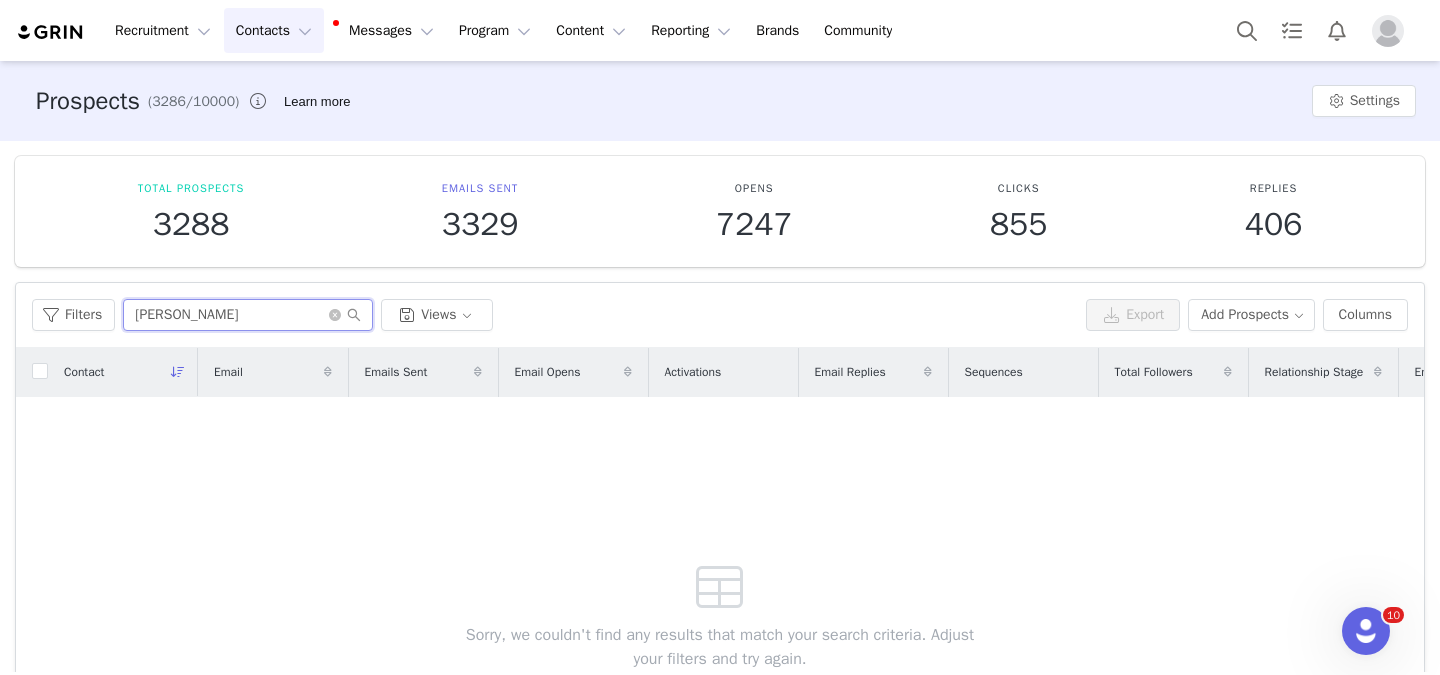 type on "[PERSON_NAME]" 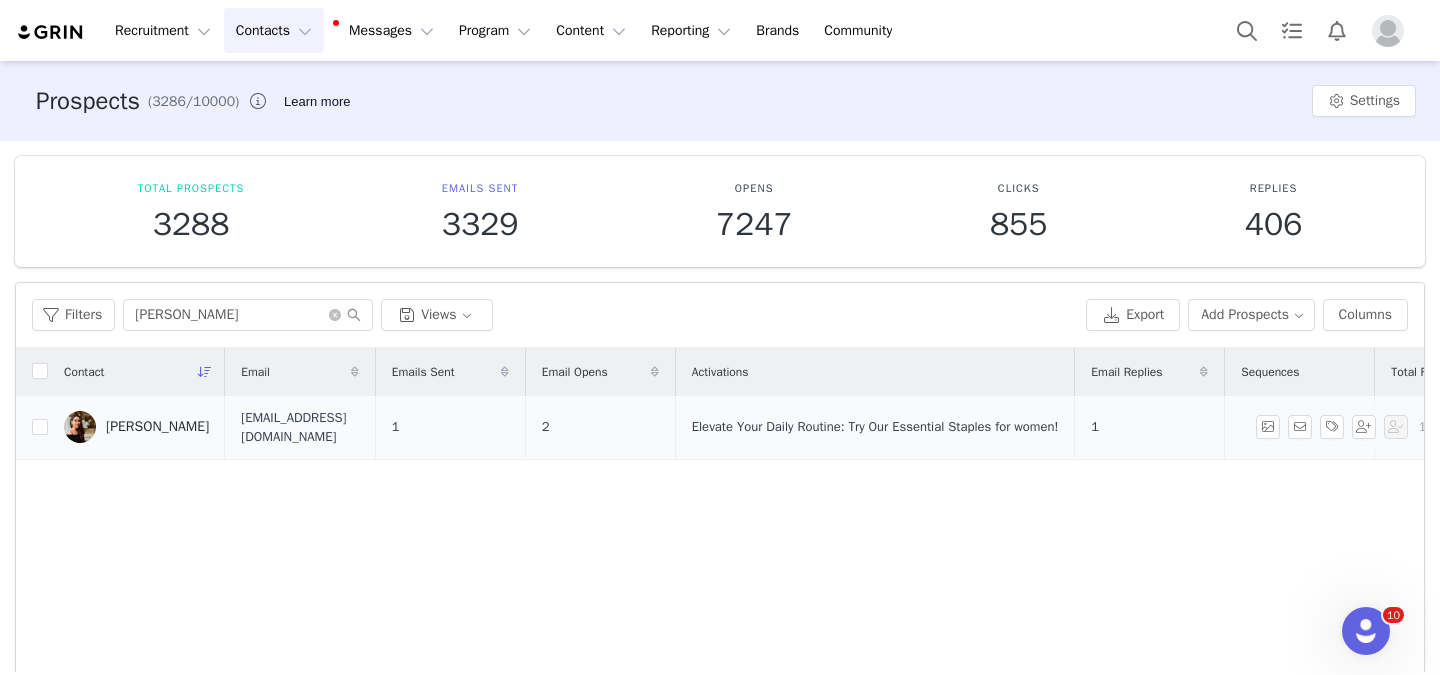 click on "[PERSON_NAME]" at bounding box center (157, 427) 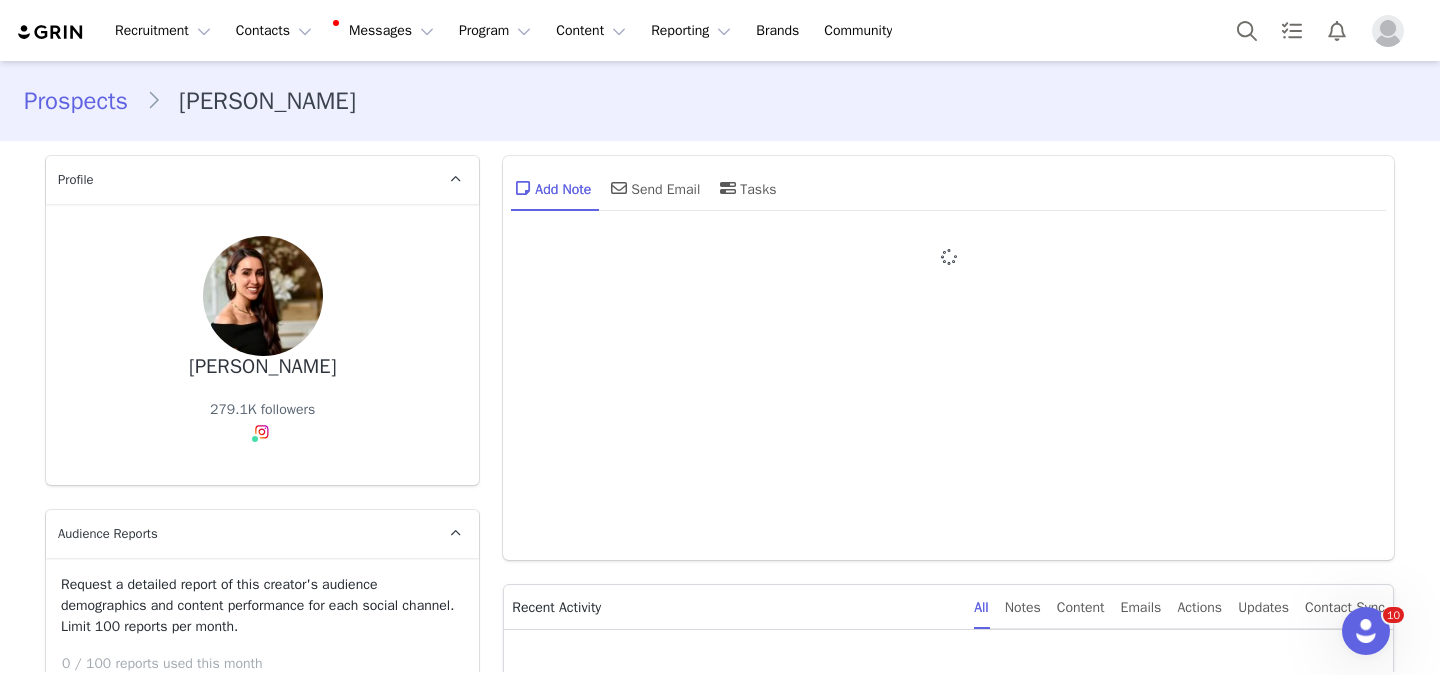 type on "+1 (United States)" 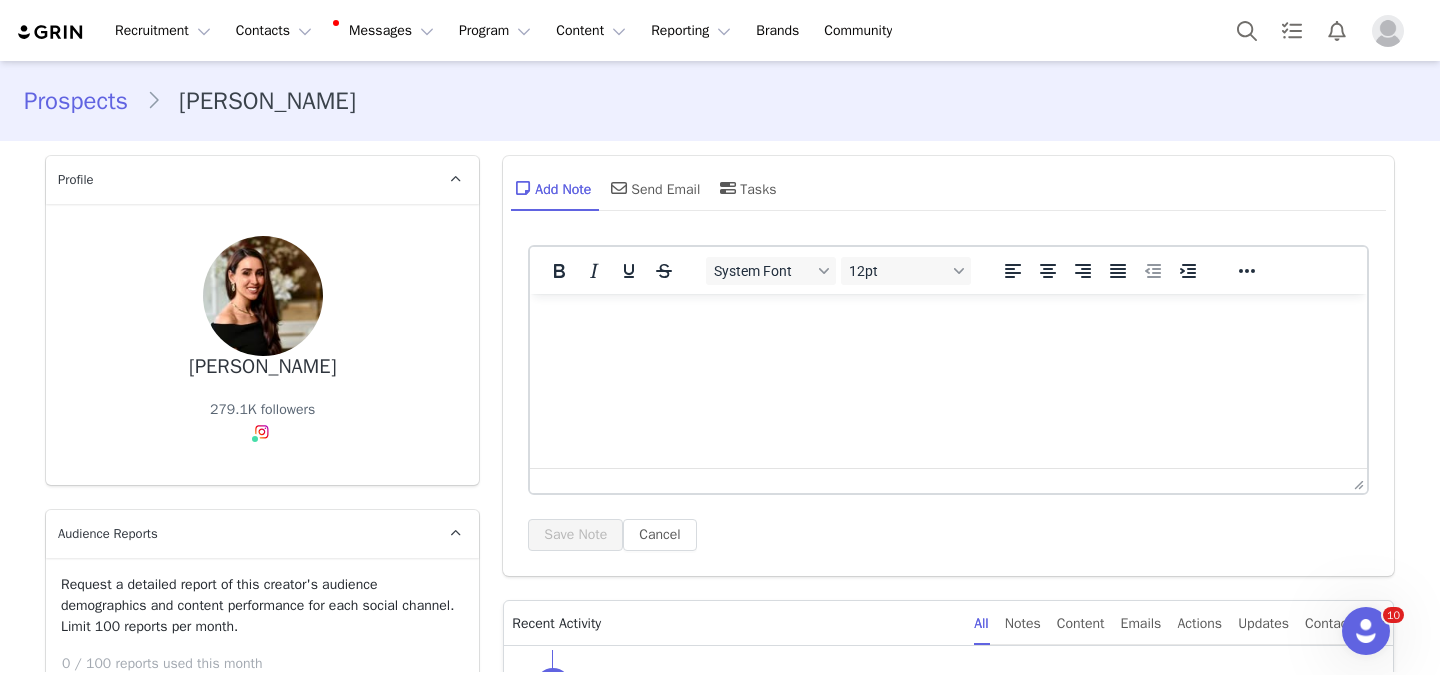 scroll, scrollTop: 0, scrollLeft: 0, axis: both 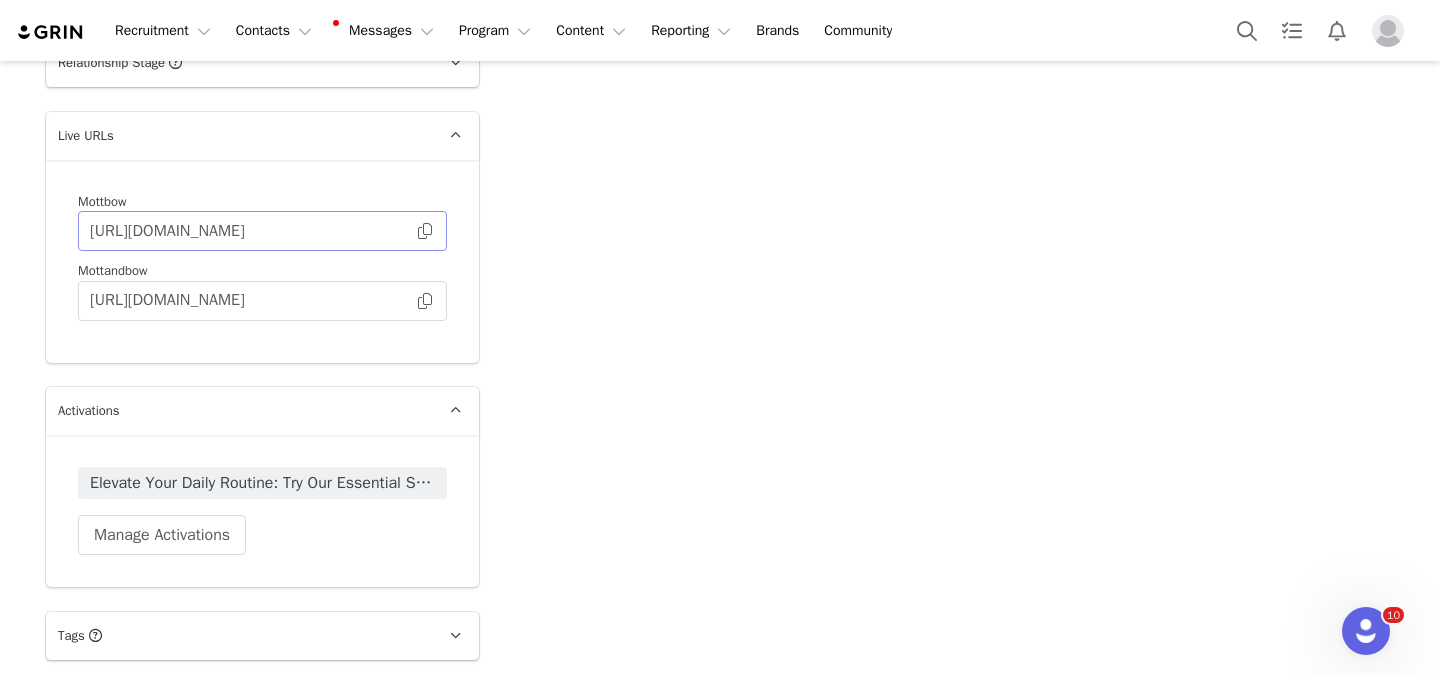 click at bounding box center [425, 231] 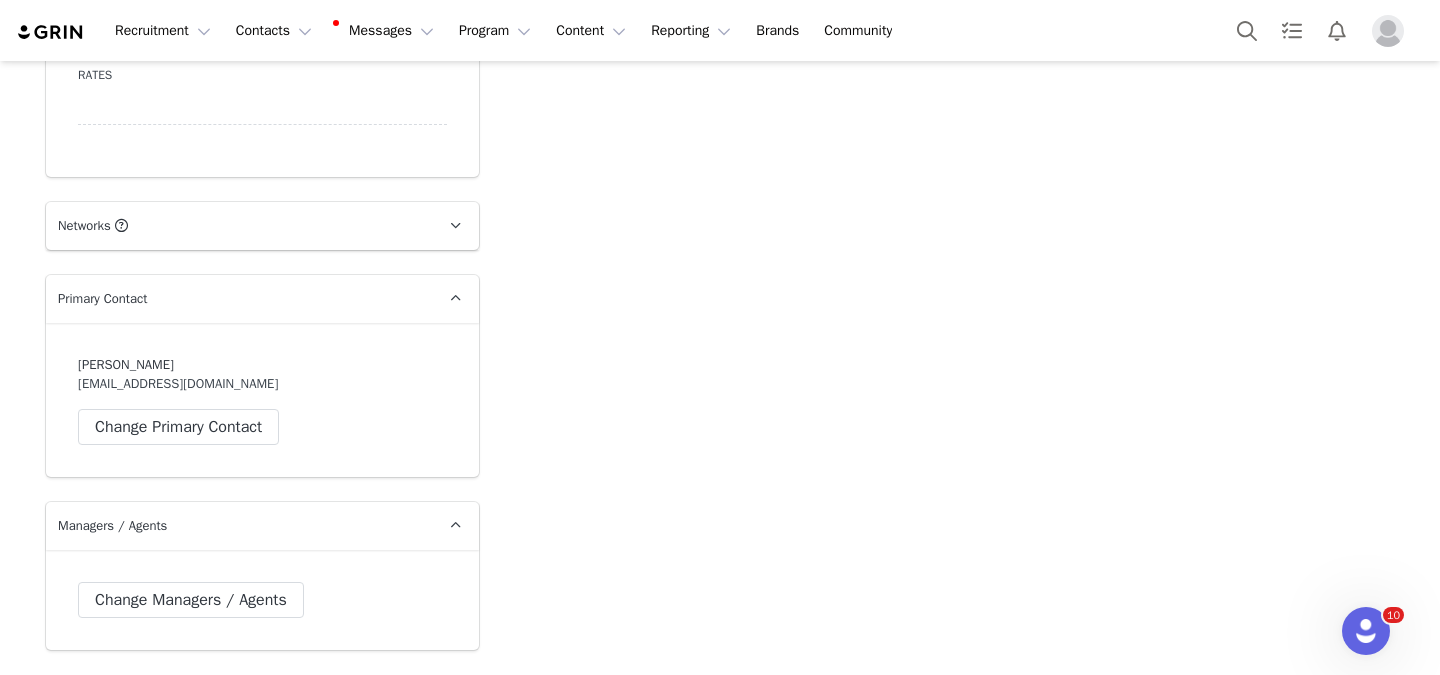 scroll, scrollTop: 4000, scrollLeft: 0, axis: vertical 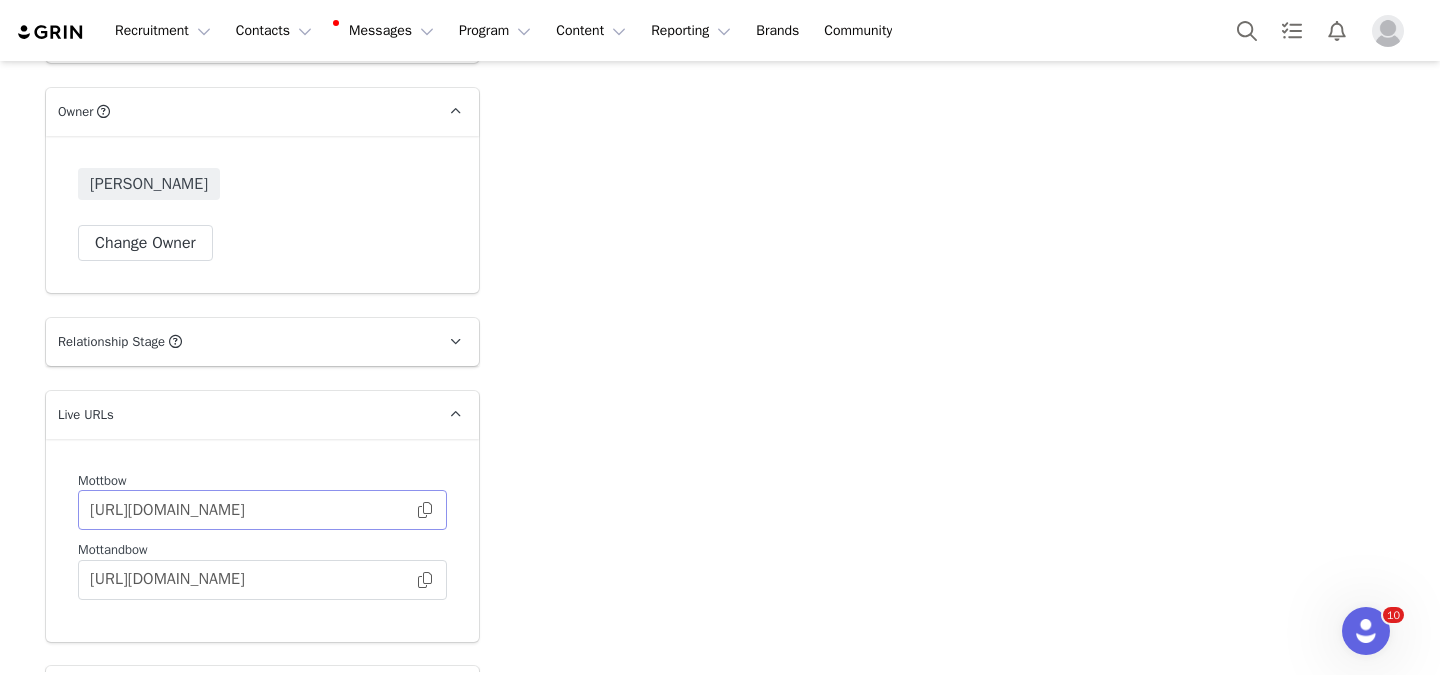 click at bounding box center [425, 510] 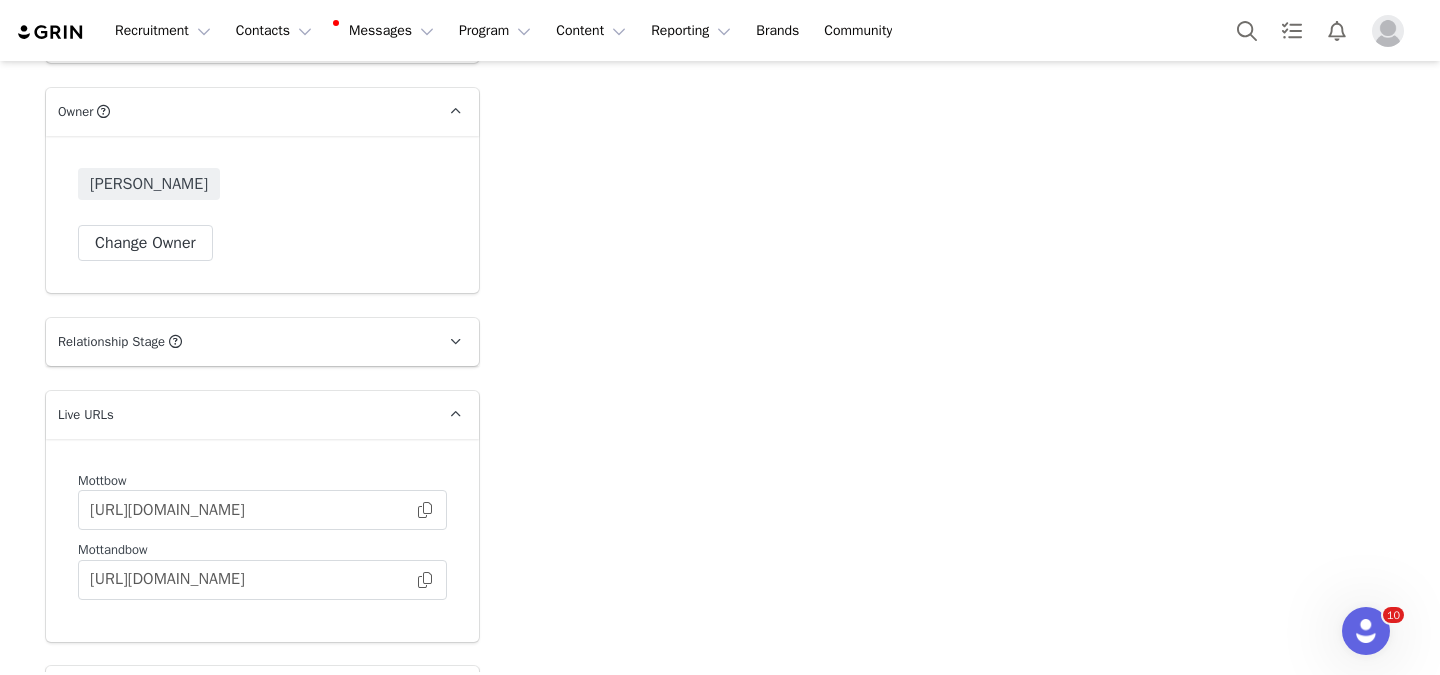 click at bounding box center [51, 32] 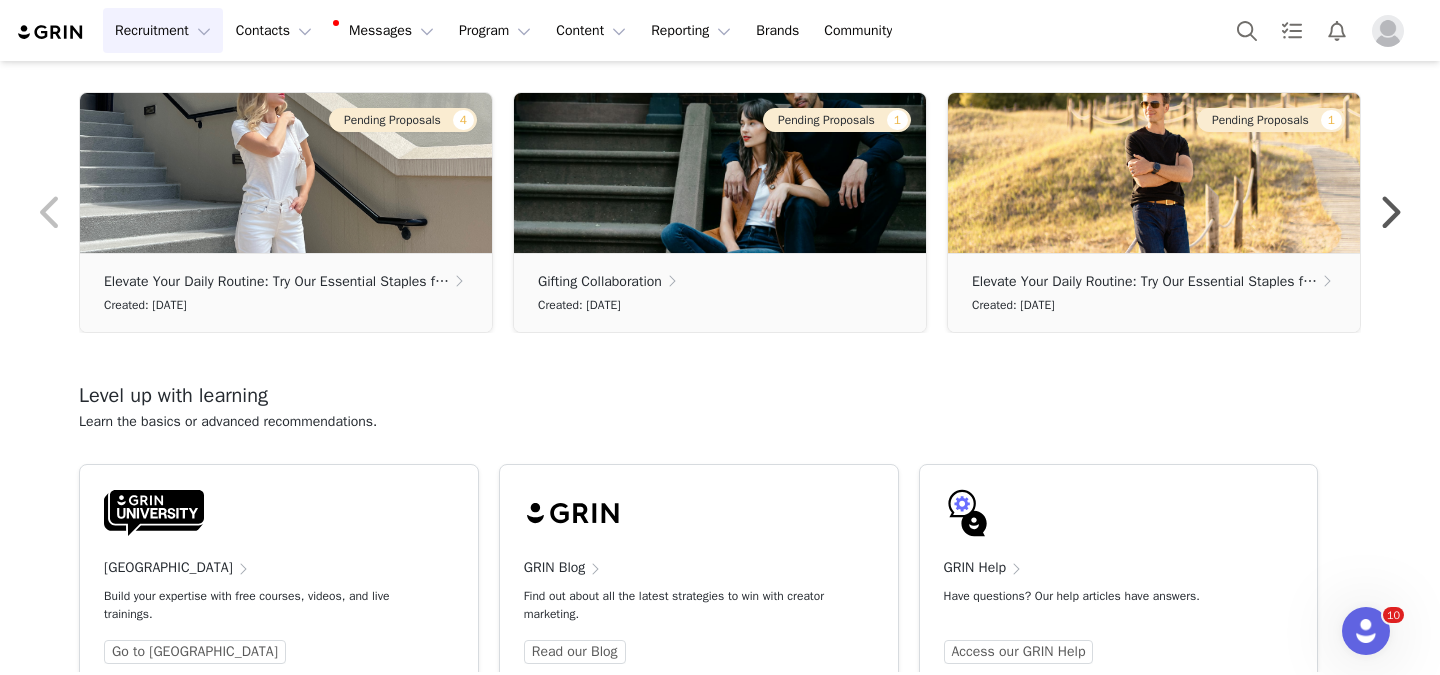 scroll, scrollTop: 780, scrollLeft: 0, axis: vertical 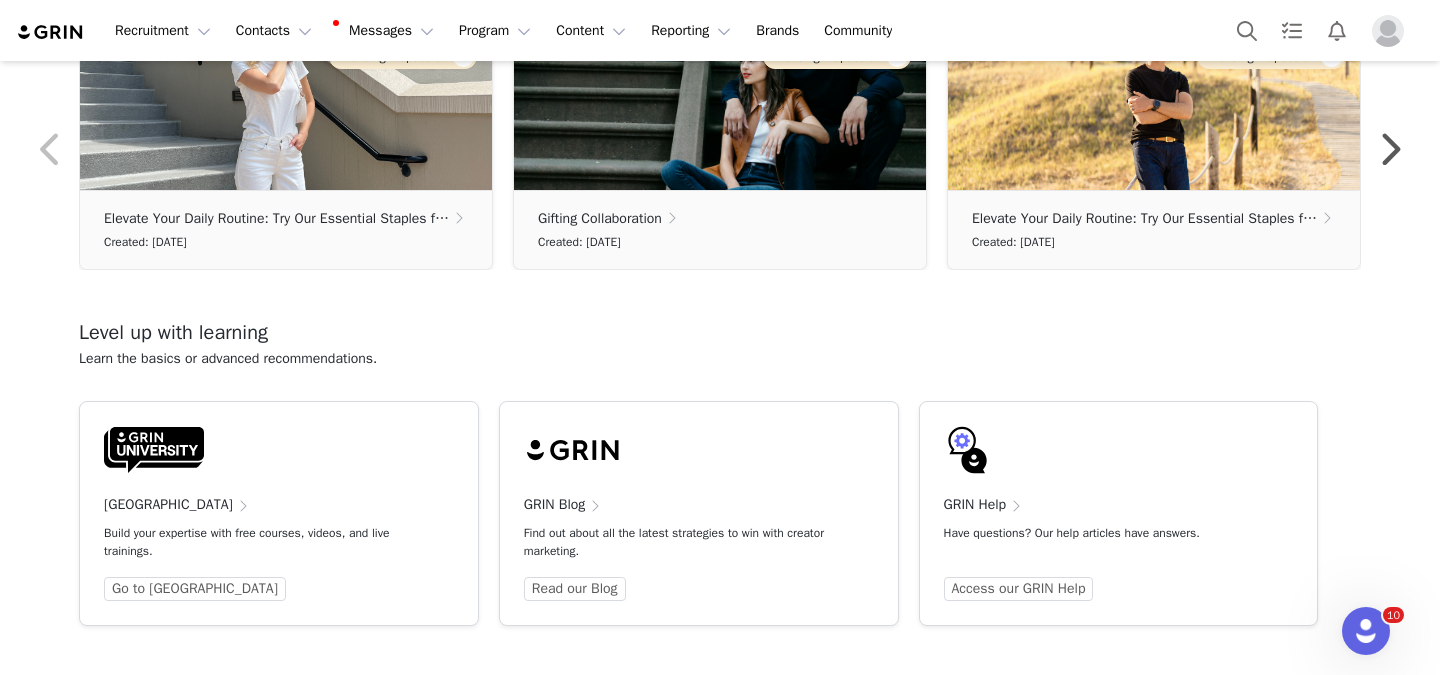 click at bounding box center [51, 32] 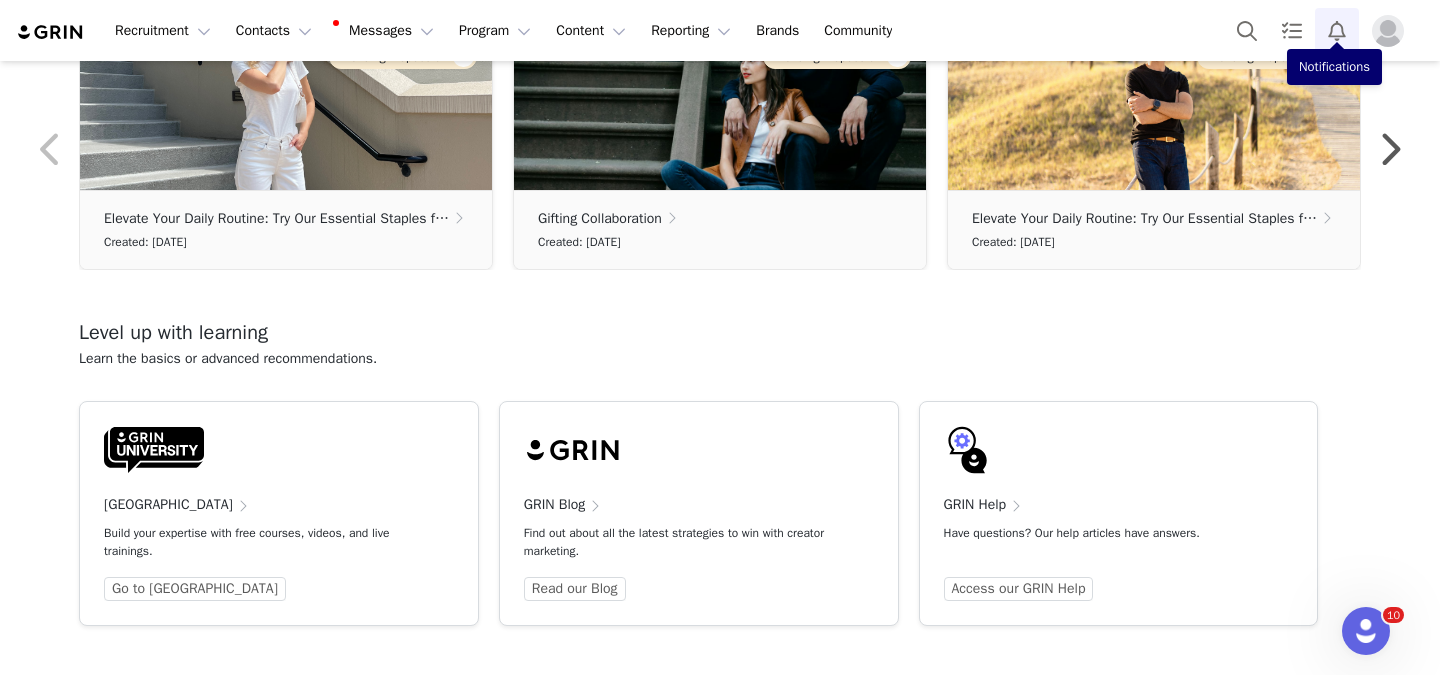 click at bounding box center [1337, 30] 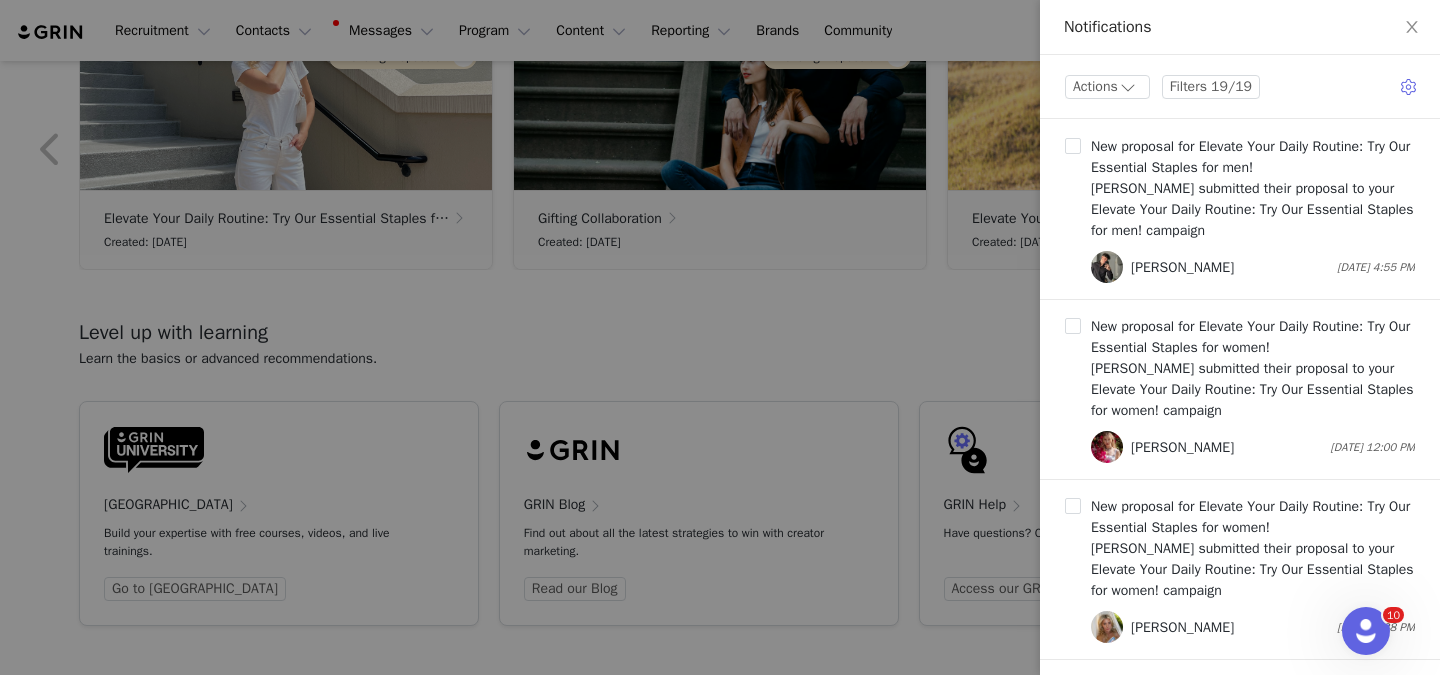 click at bounding box center [720, 337] 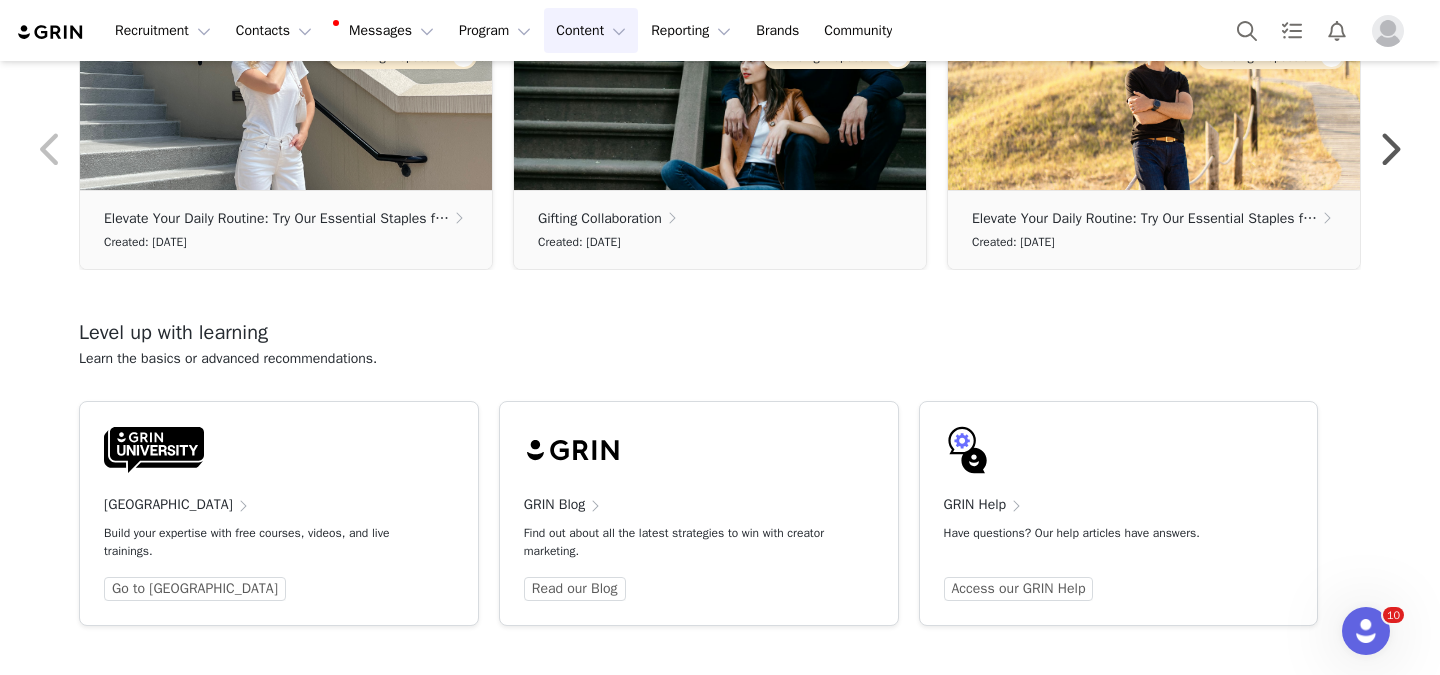 click on "Content Content" at bounding box center [591, 30] 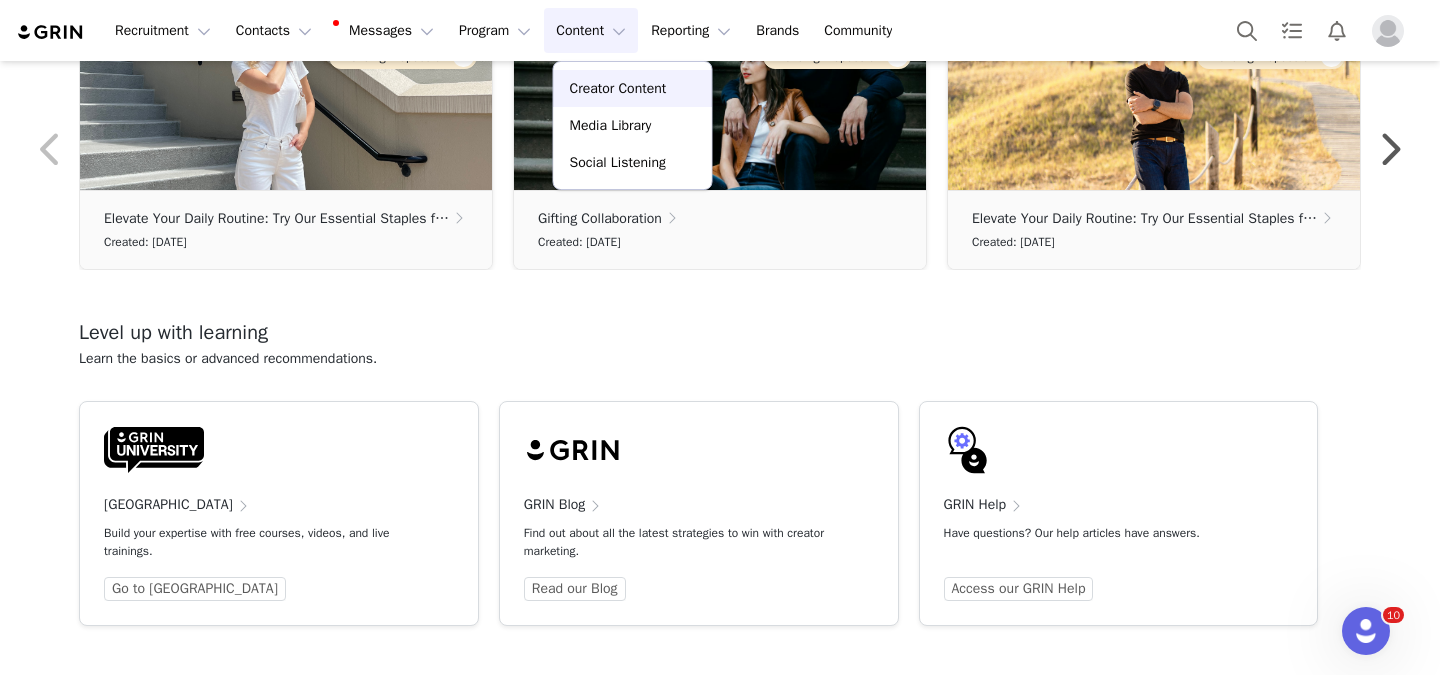 click on "Creator Content" at bounding box center [633, 88] 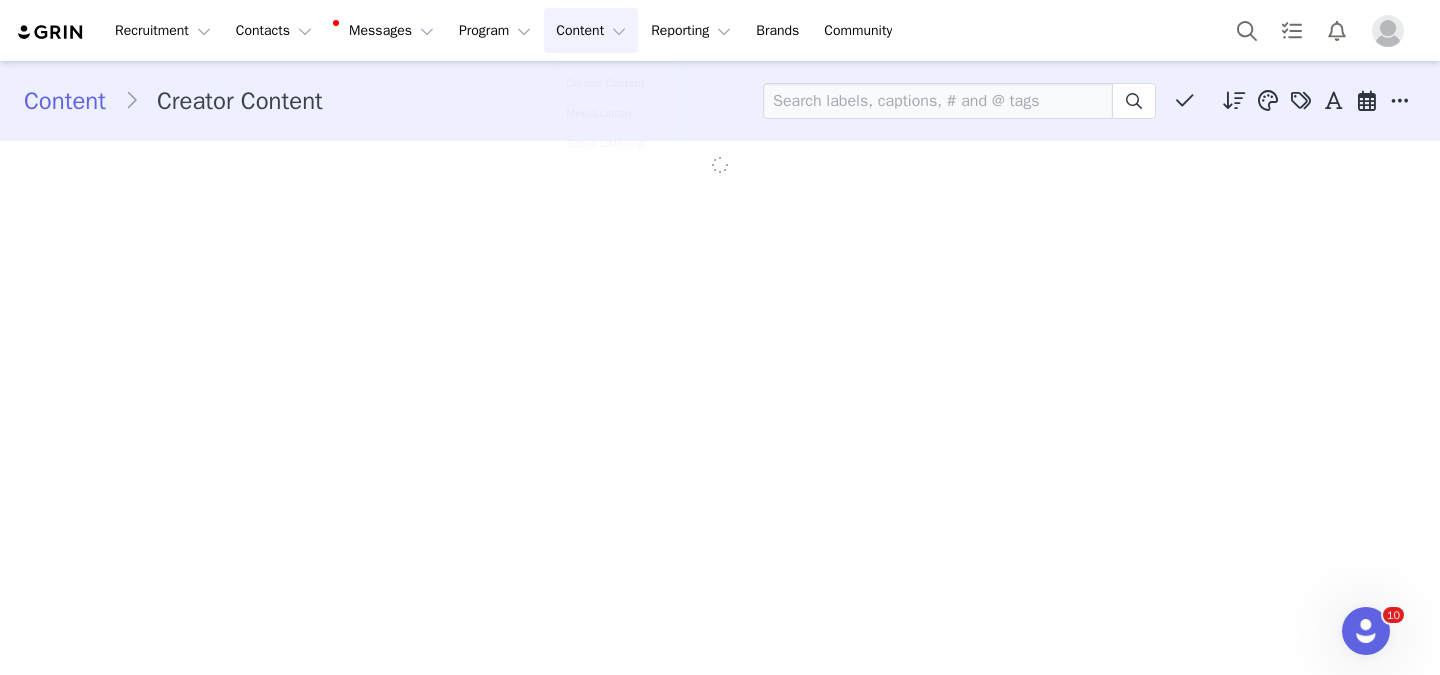 scroll, scrollTop: 0, scrollLeft: 0, axis: both 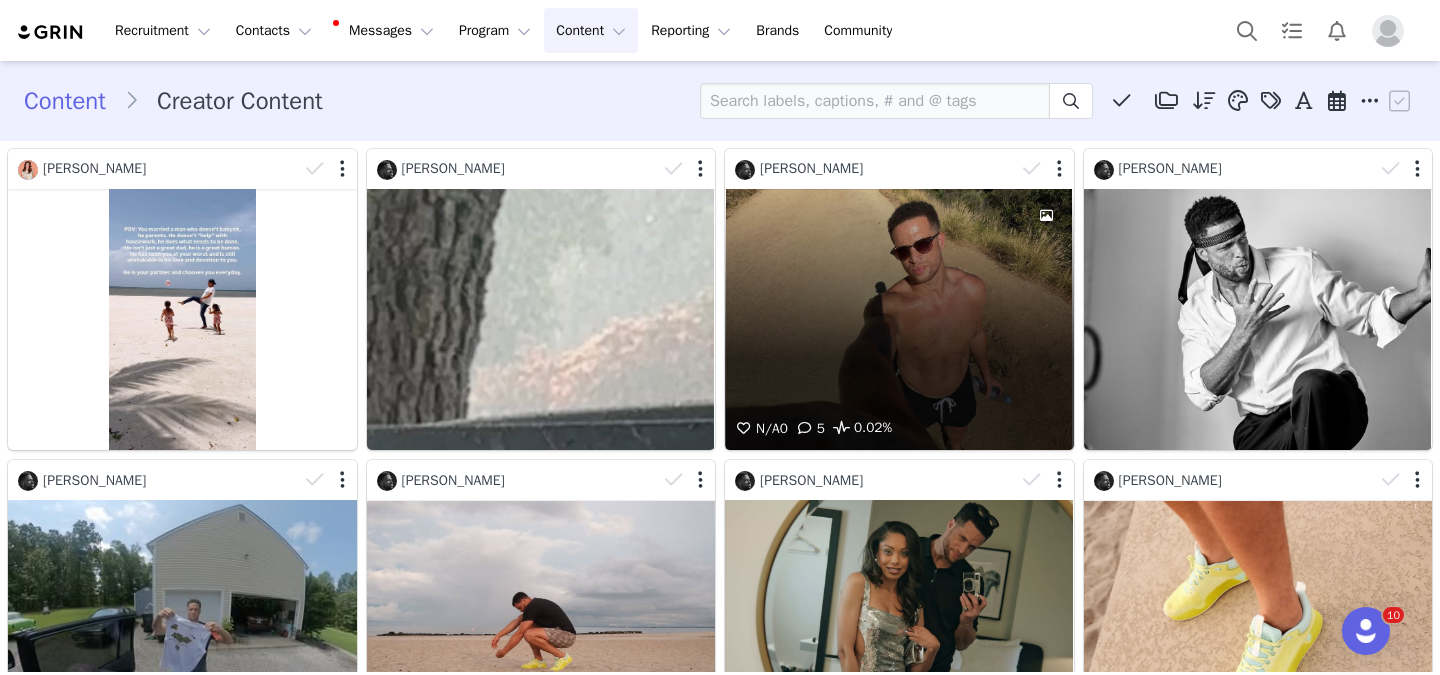 click on "N/A  0  5  0.02%" at bounding box center [899, 319] 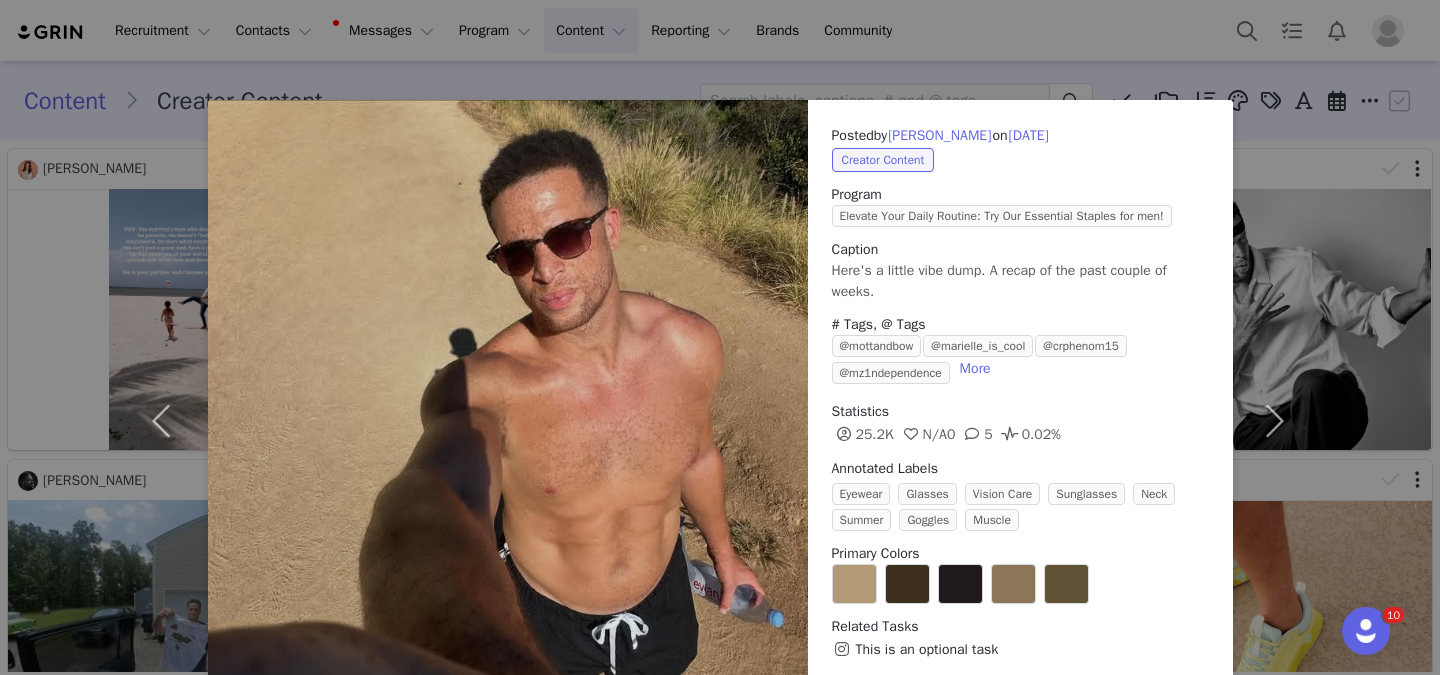 click on "Posted  by  Glen Dandridge Jr  on  Jul 10, 2025  Creator Content  Program Elevate Your Daily Routine: Try Our Essential Staples for men! Caption Here's a little vibe dump. A recap of the past couple of weeks. # Tags, @ Tags  @mottandbow   @marielle_is_cool   @crphenom15   @mz1ndependence  More     Statistics 25.2K   N/A  0  5  0.02%  Annotated Labels  Eyewear   Glasses   Vision Care   Sunglasses   Neck   Summer   Goggles   Muscle  Primary Colors Related Tasks This is an optional task     Labels & Tags Download View on Instagram Sync Content" at bounding box center [720, 337] 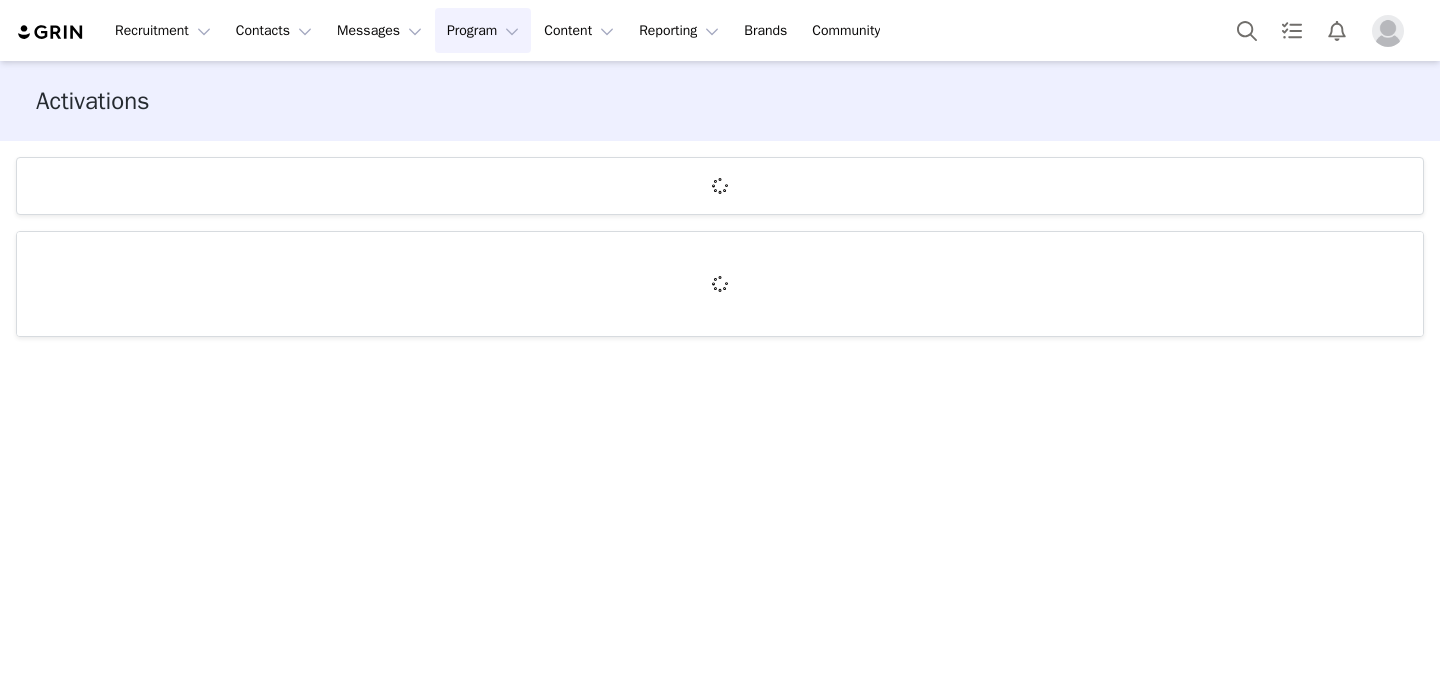 scroll, scrollTop: 0, scrollLeft: 0, axis: both 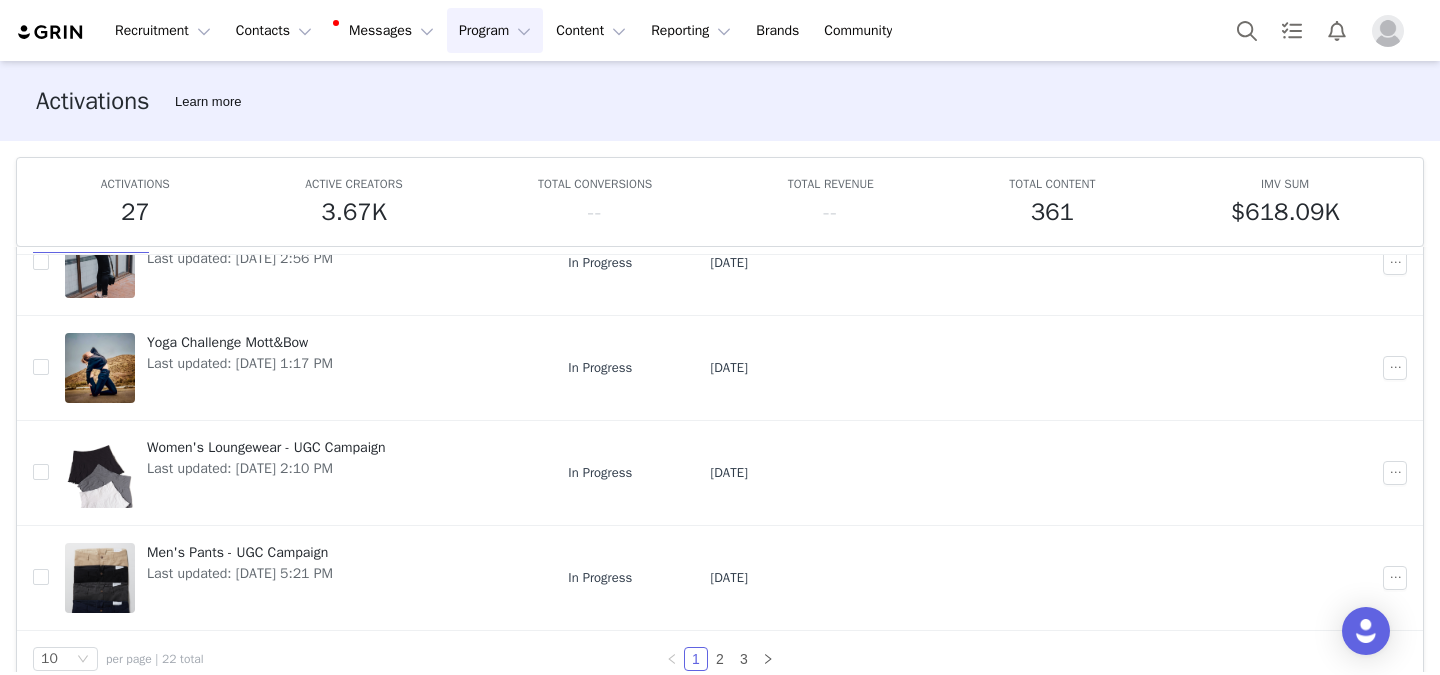 click on "10   per page | 22 total  1 2 3" at bounding box center (720, 659) 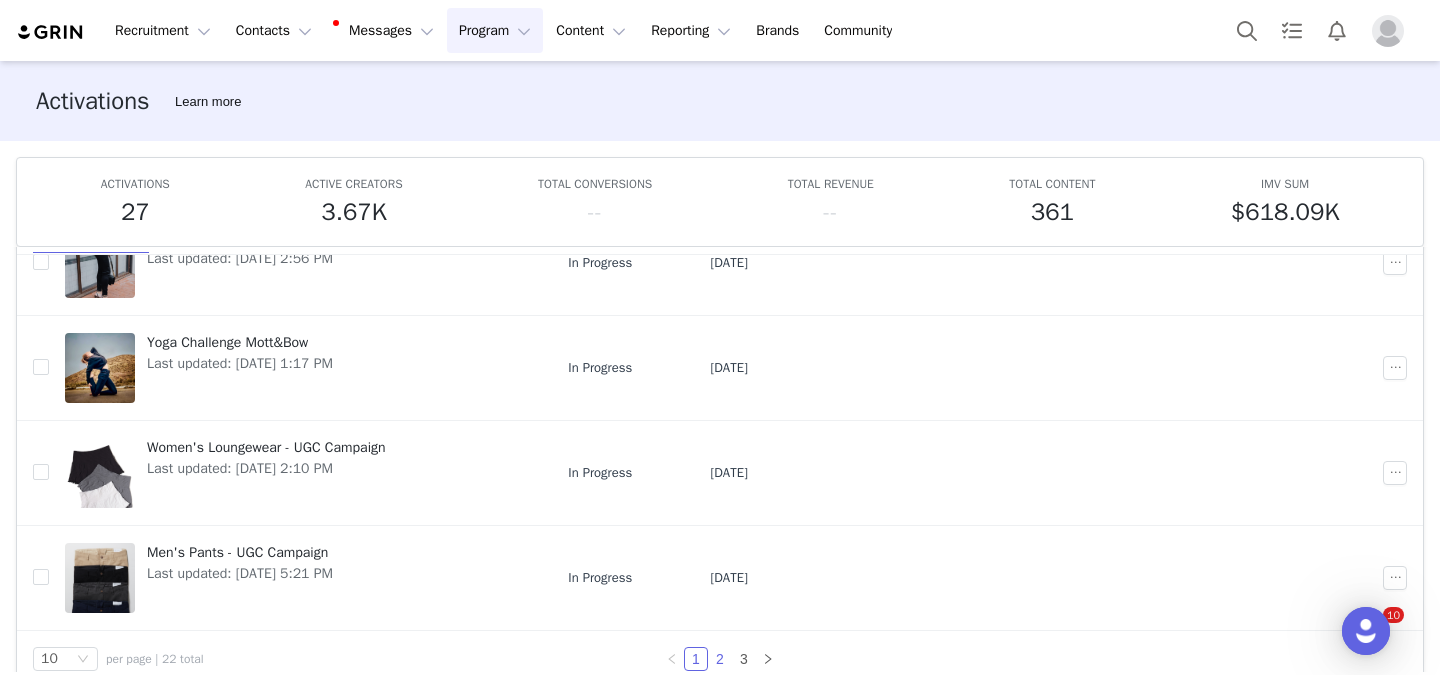 scroll, scrollTop: 0, scrollLeft: 0, axis: both 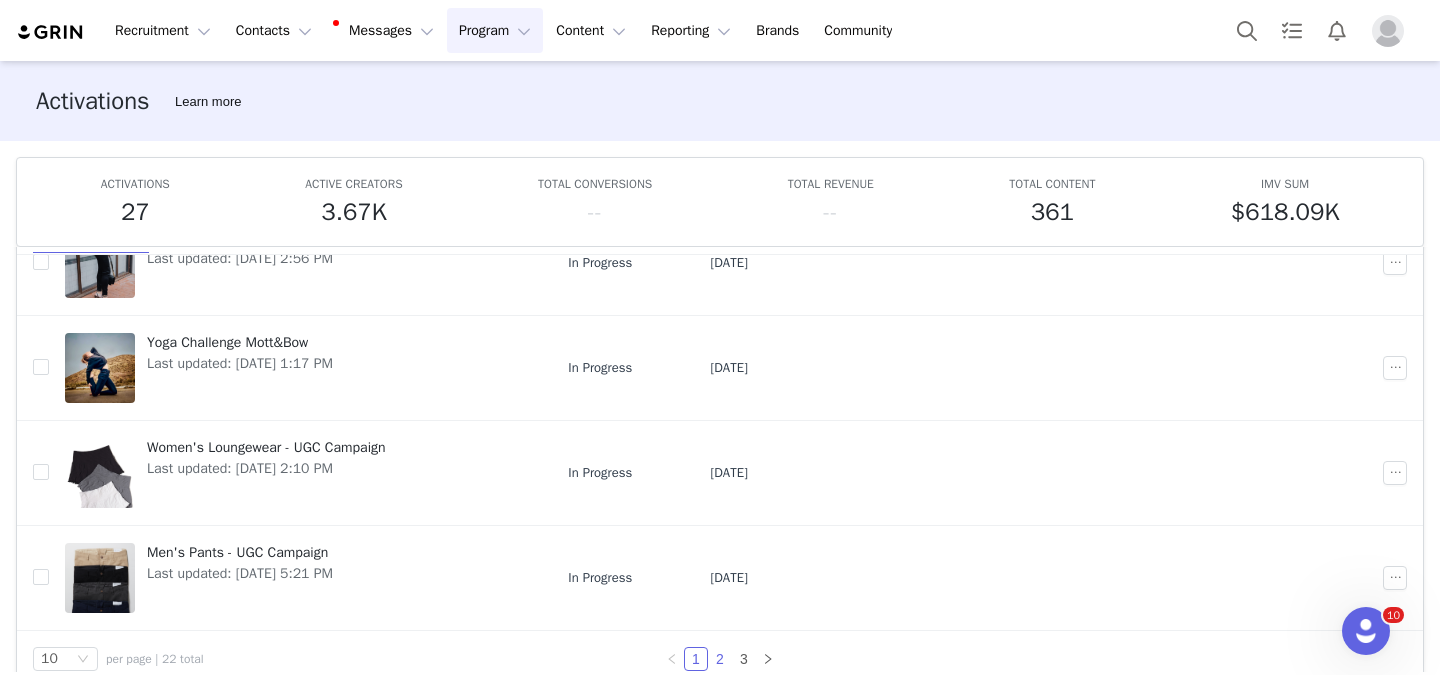 click on "2" at bounding box center [720, 659] 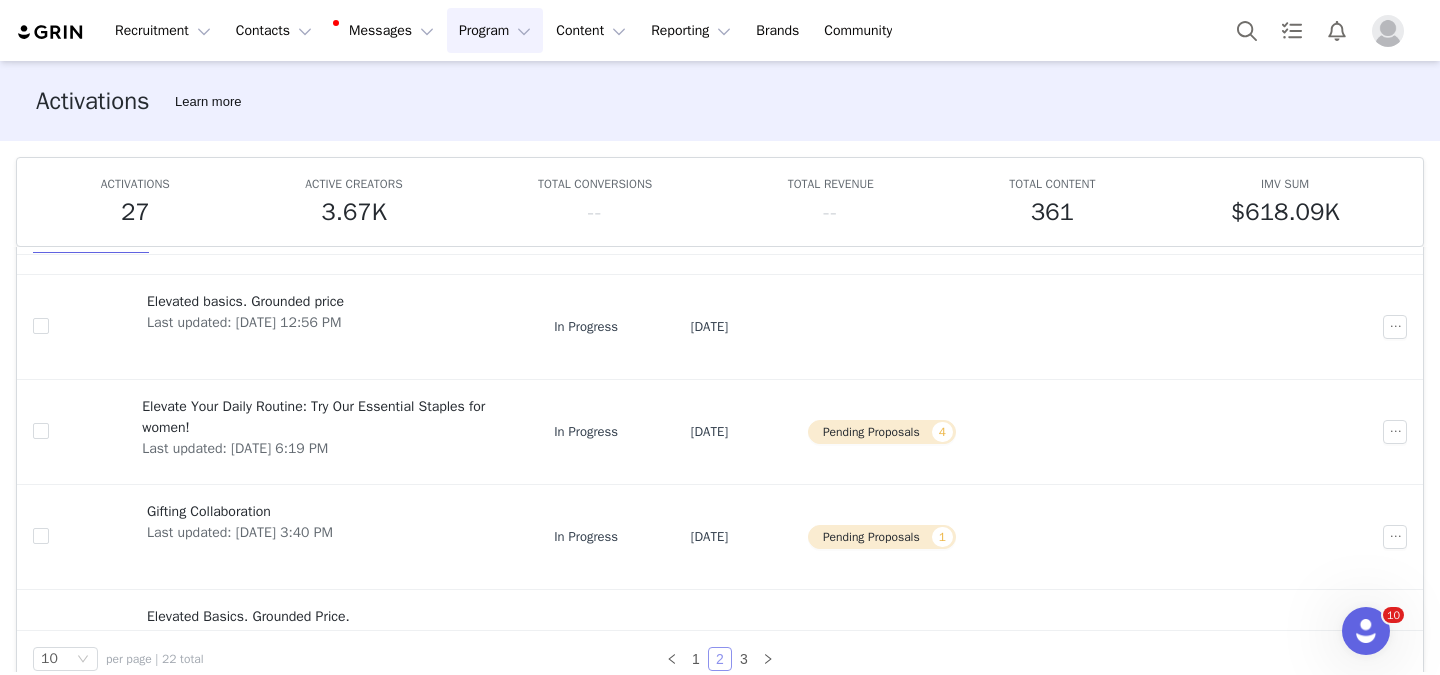 scroll, scrollTop: 600, scrollLeft: 0, axis: vertical 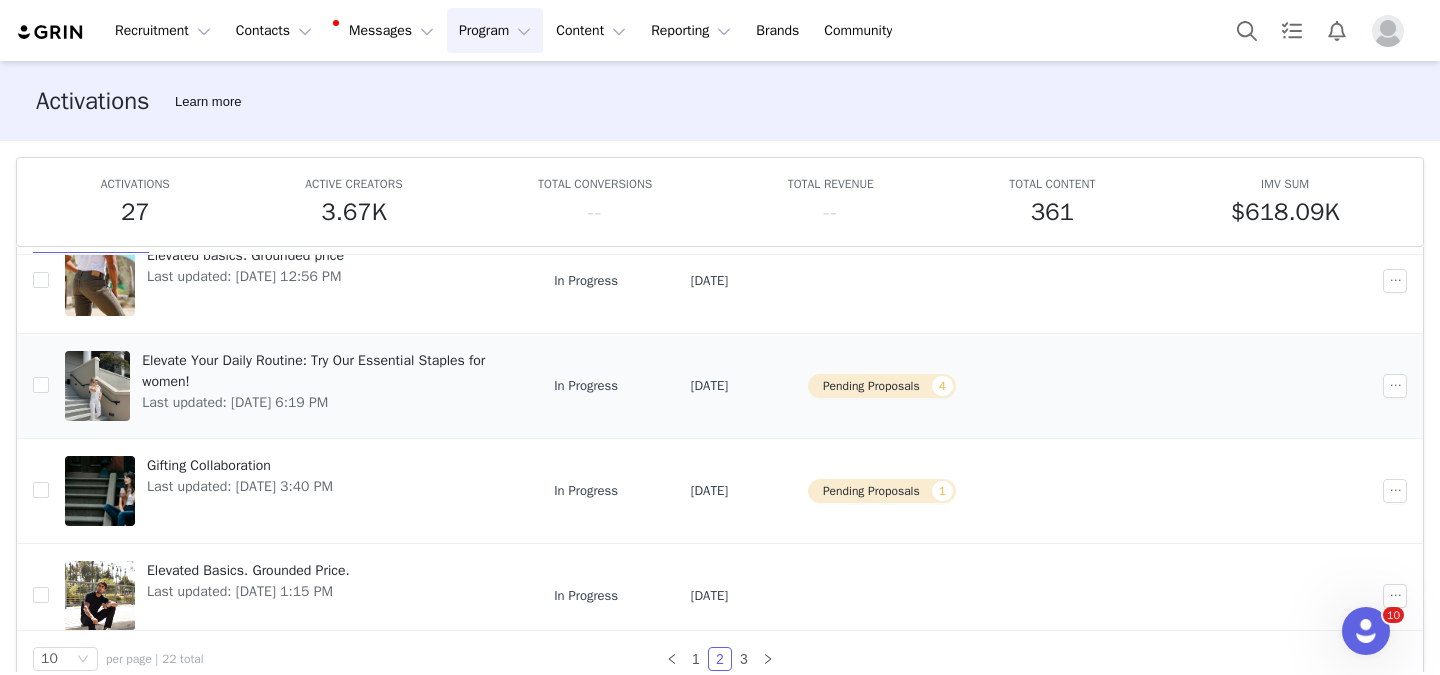 click at bounding box center (97, 386) 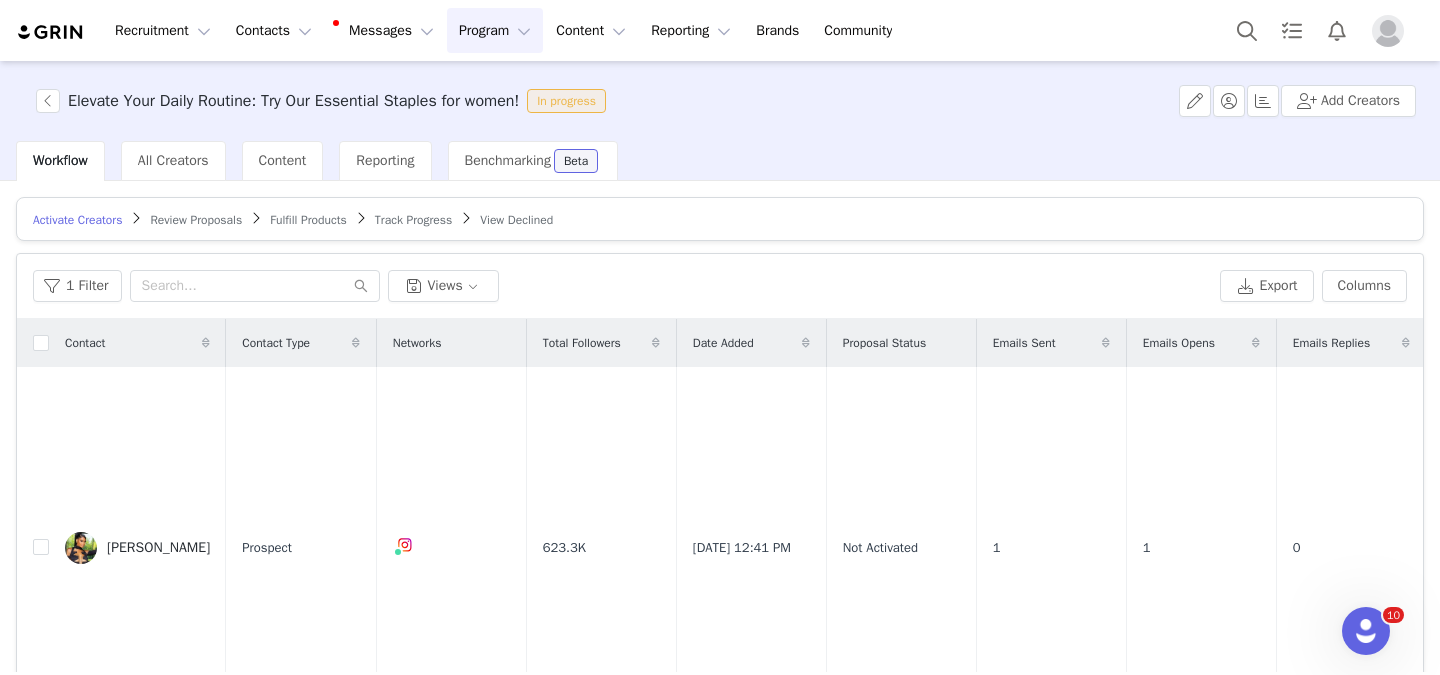 click on "Fulfill Products" at bounding box center [308, 220] 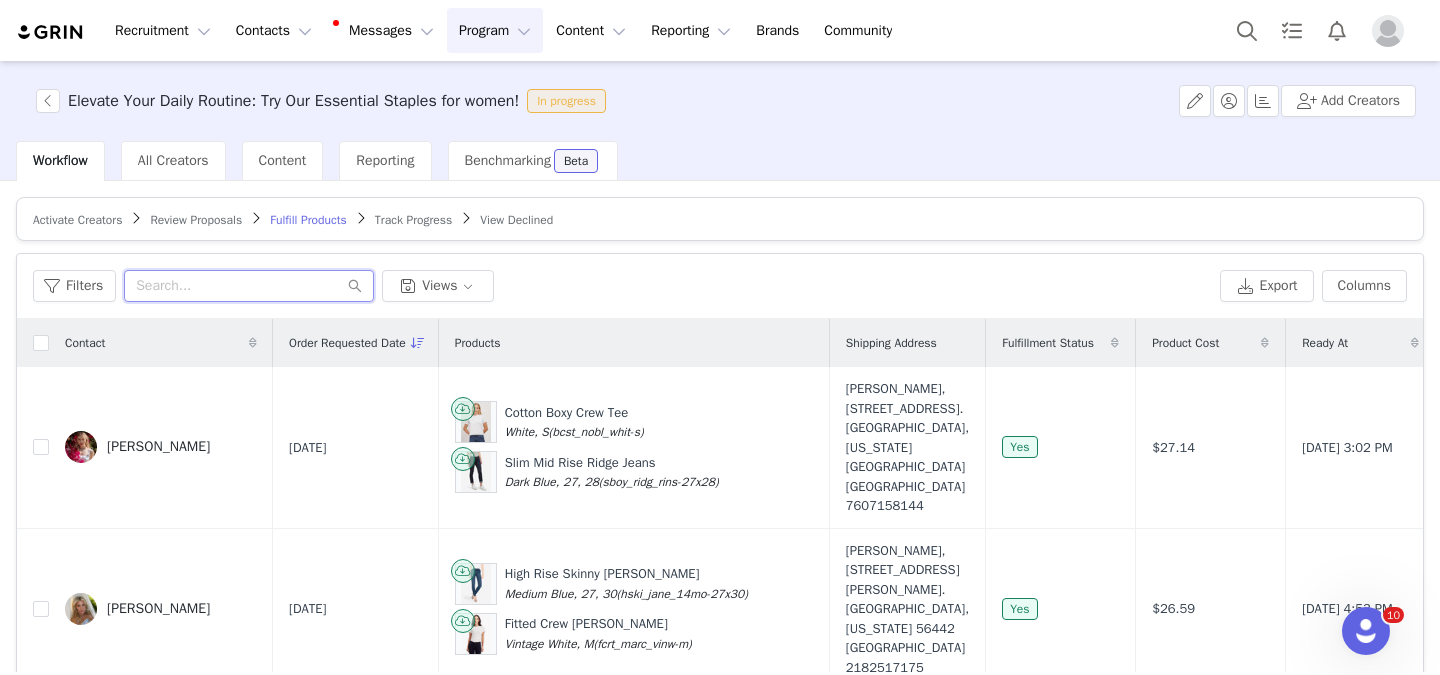 click at bounding box center (249, 286) 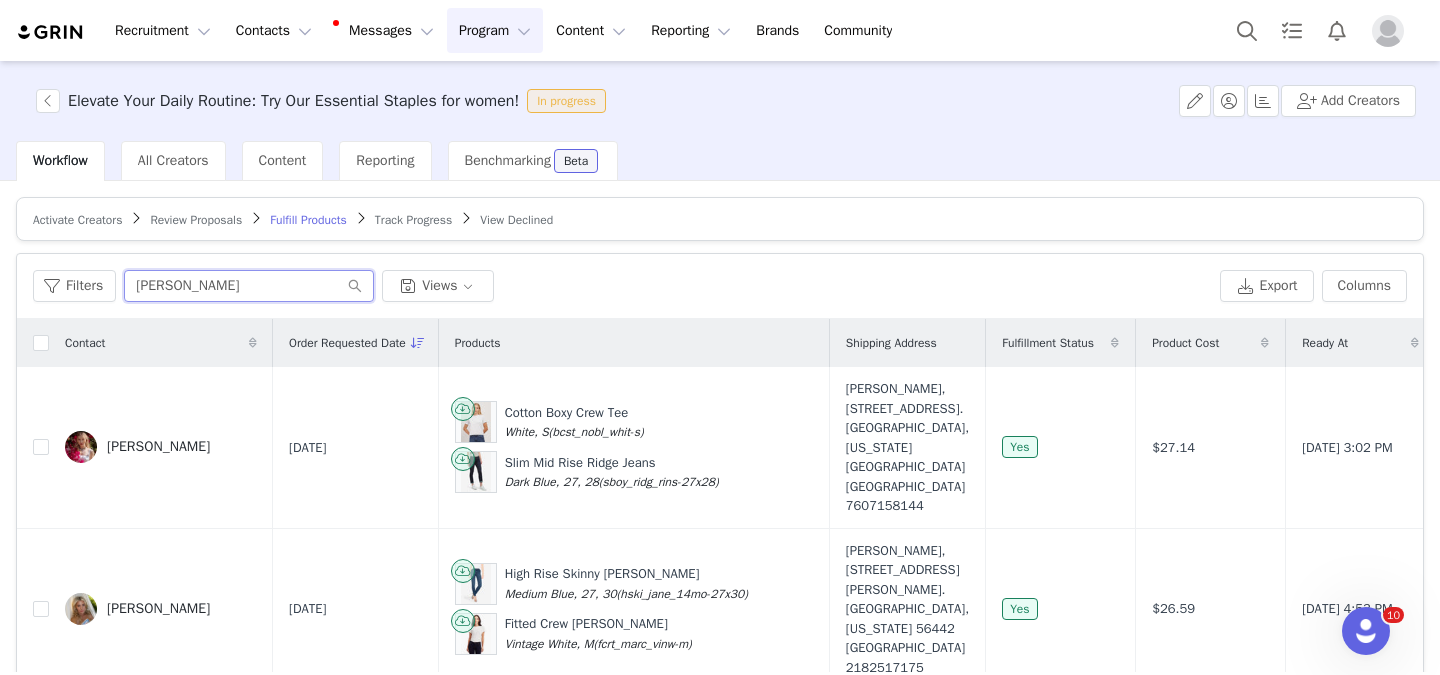type on "[PERSON_NAME]" 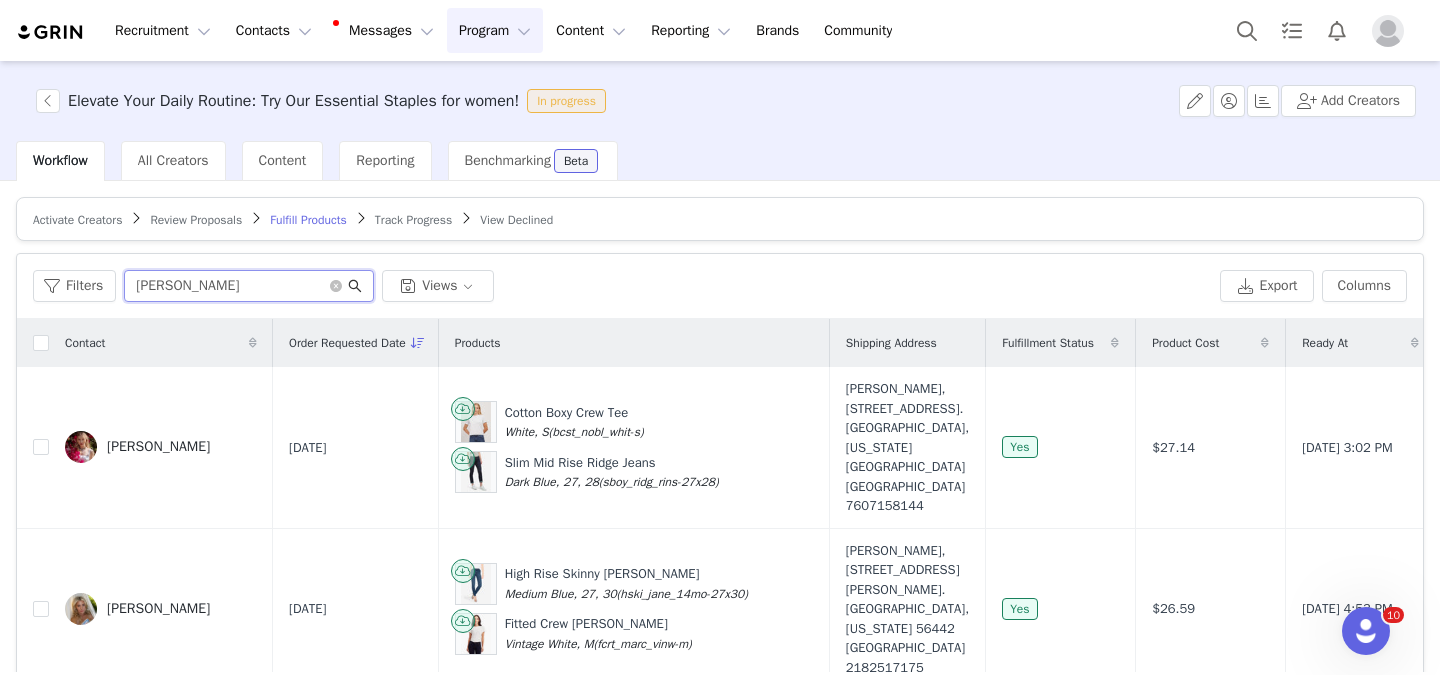 click on "[PERSON_NAME]" at bounding box center [249, 286] 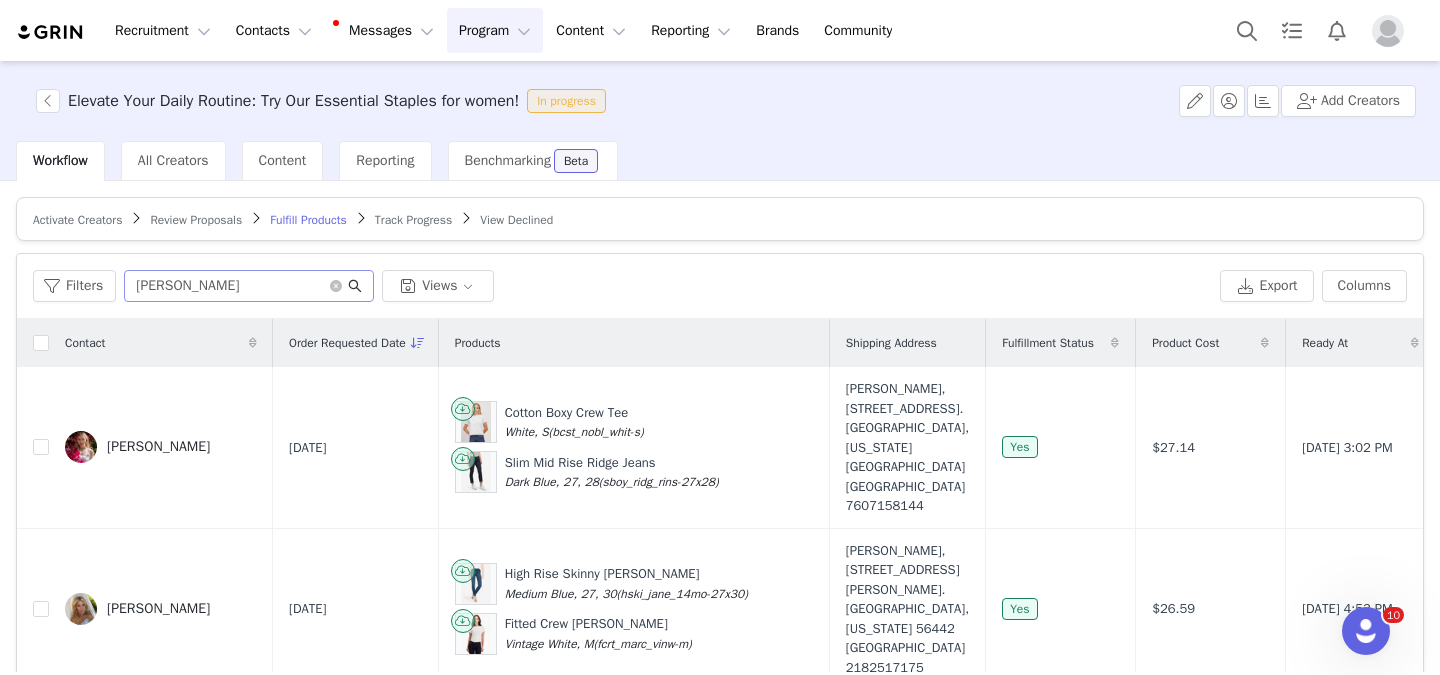 click 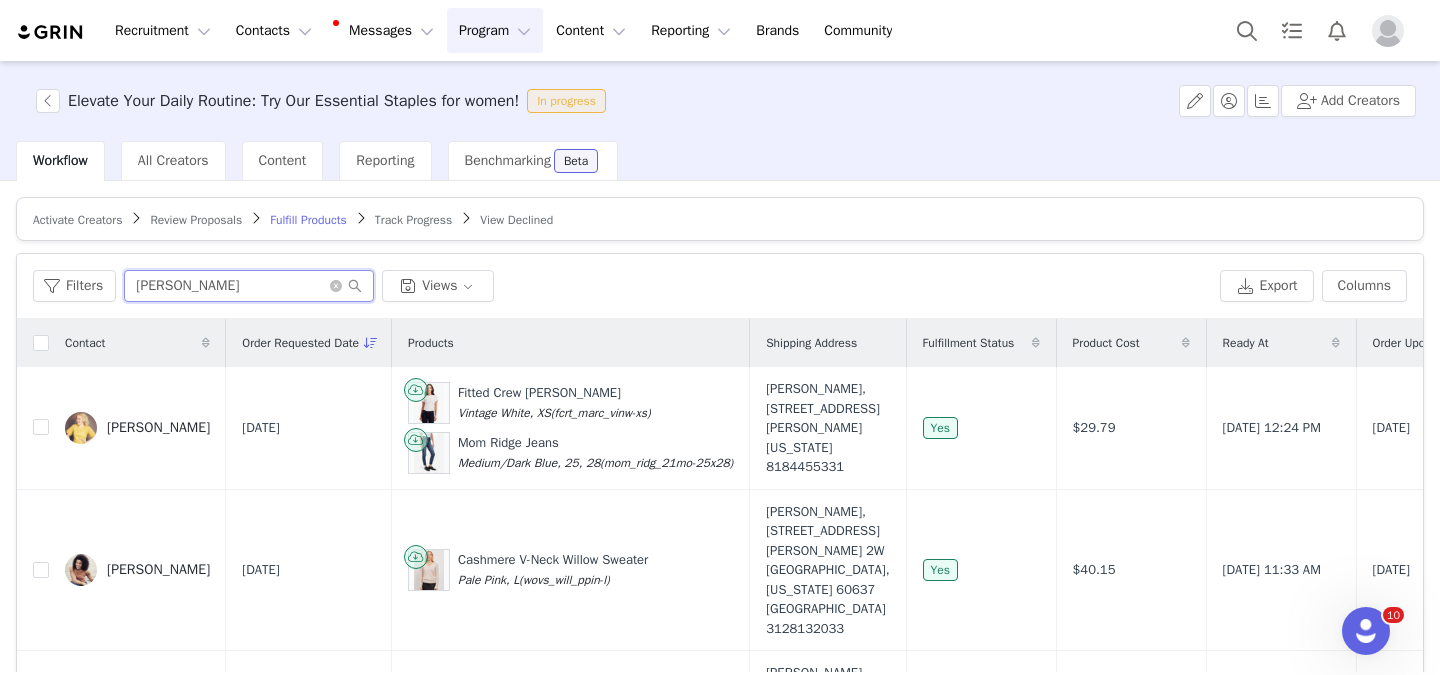 scroll, scrollTop: 0, scrollLeft: 0, axis: both 